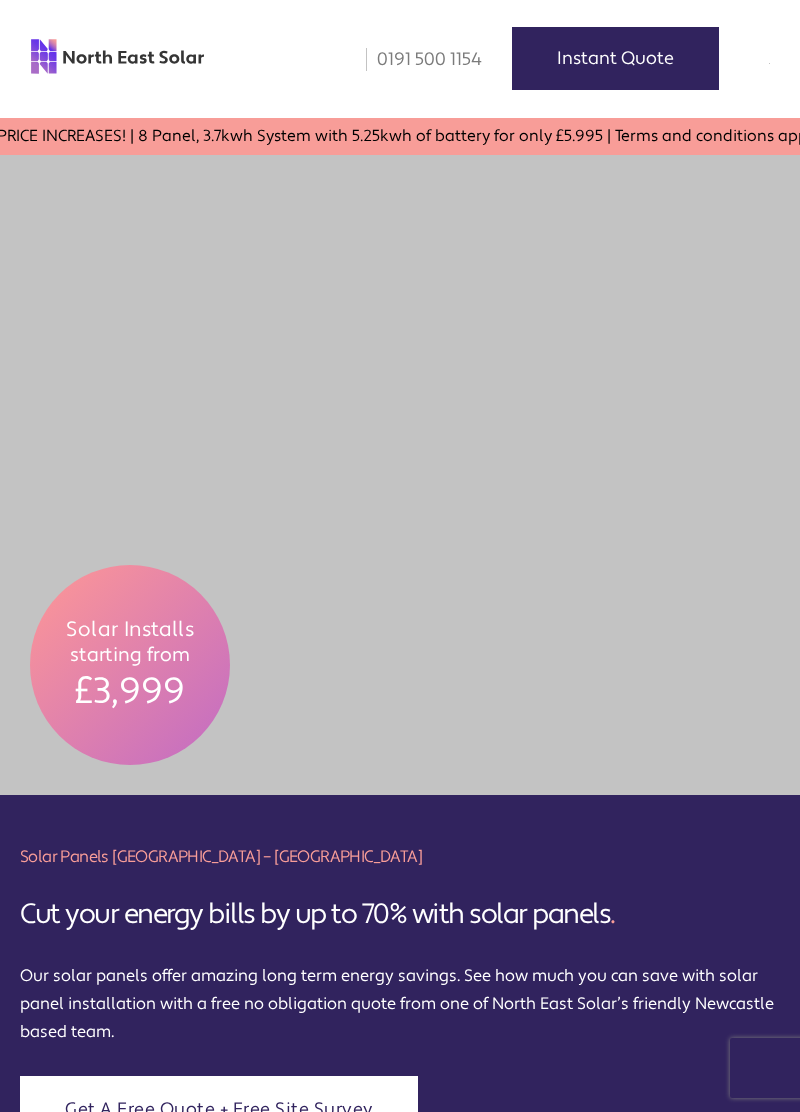 scroll, scrollTop: 0, scrollLeft: 0, axis: both 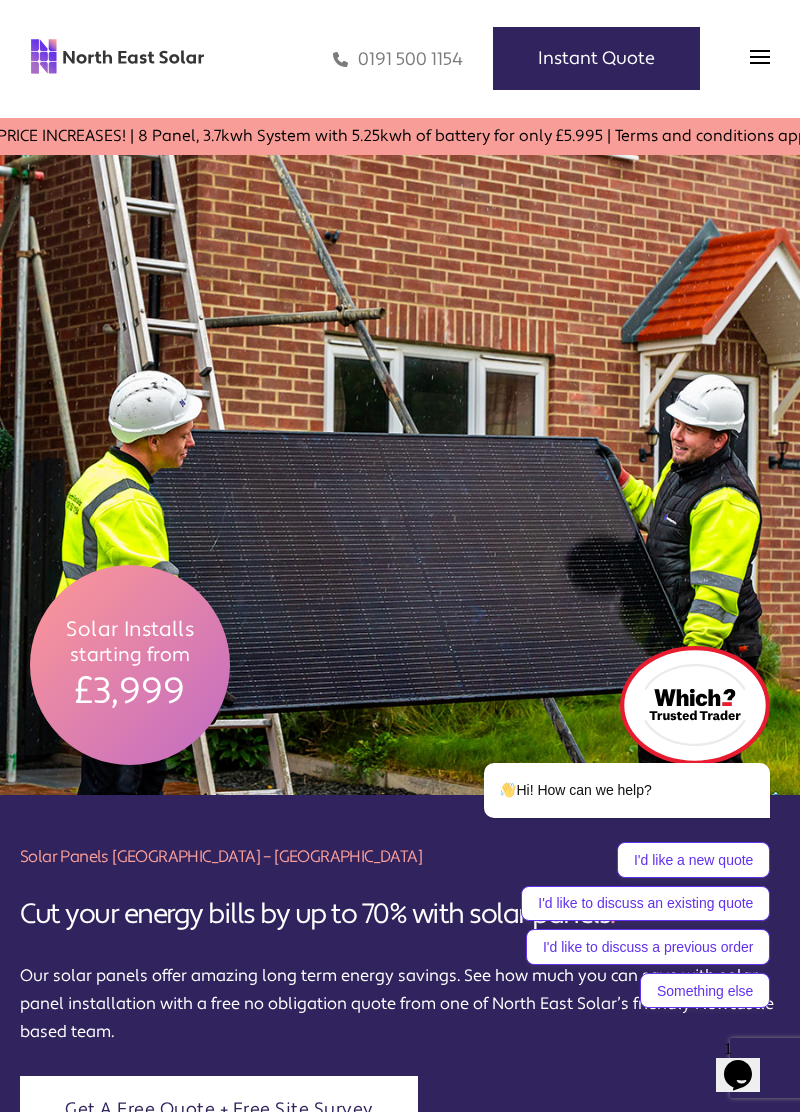click on "I'd like to discuss an existing quote" at bounding box center [645, 904] 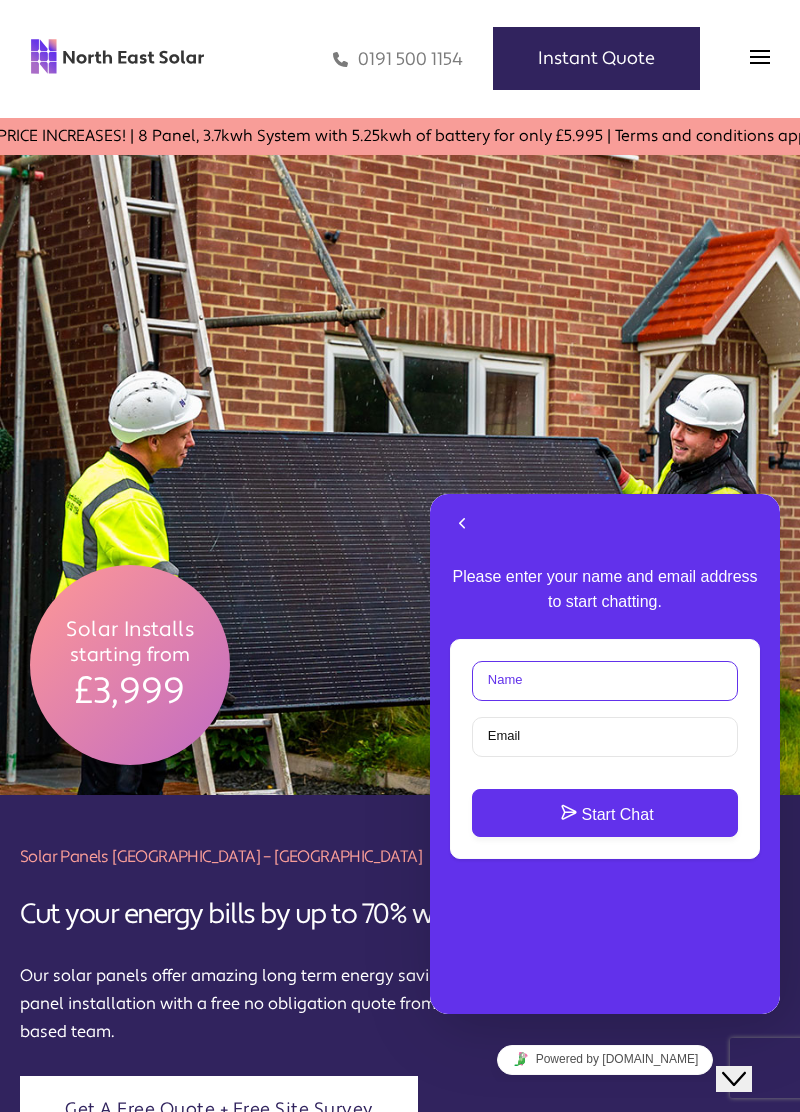 click on "Name" at bounding box center (605, 681) 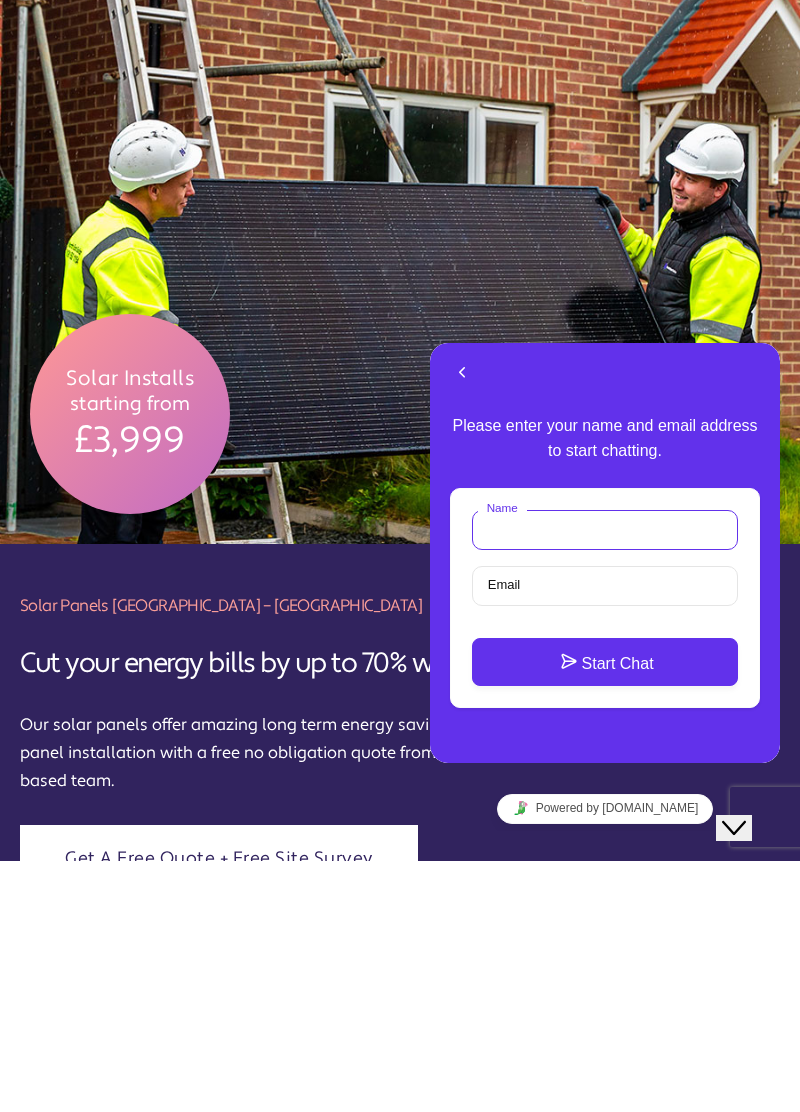 scroll, scrollTop: 65, scrollLeft: 0, axis: vertical 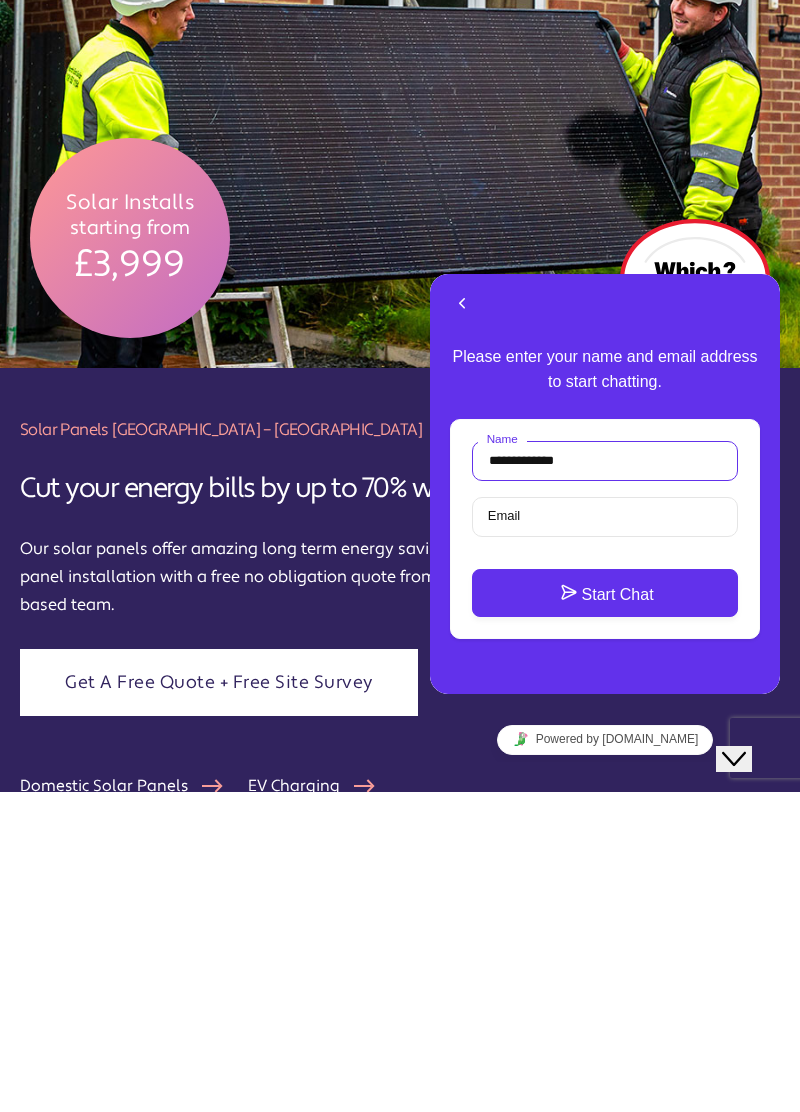 type on "**********" 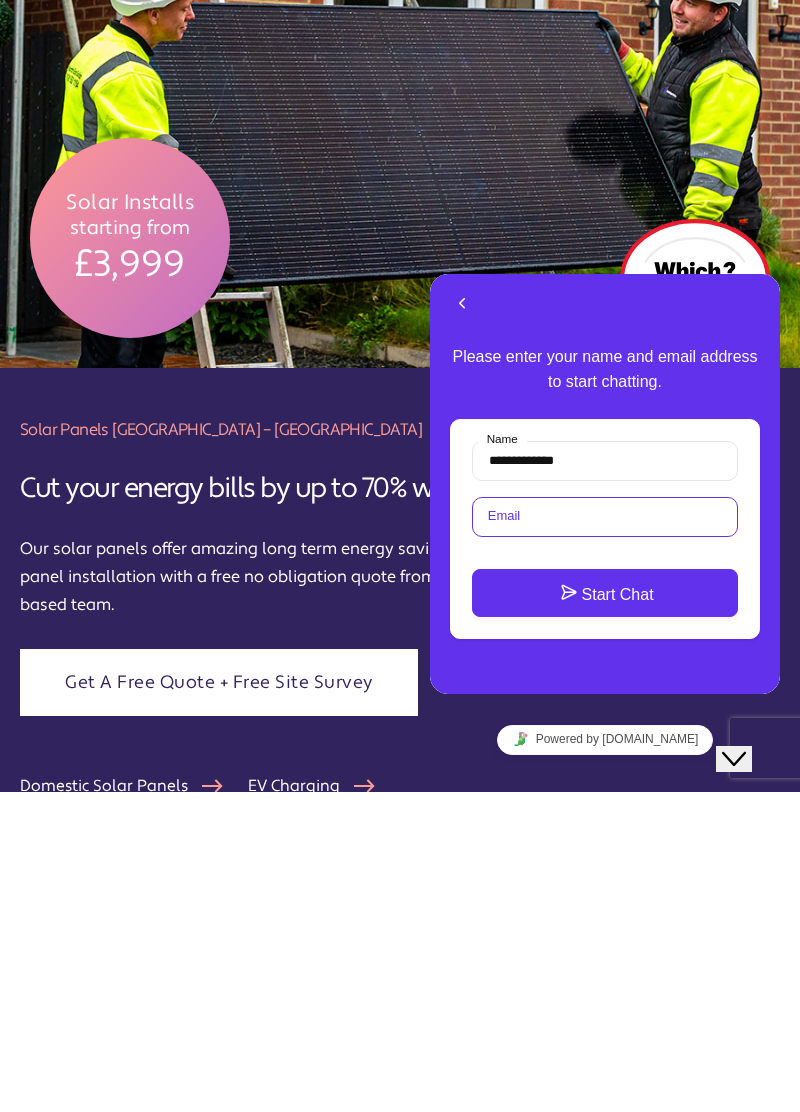 click on "Email" at bounding box center (605, 517) 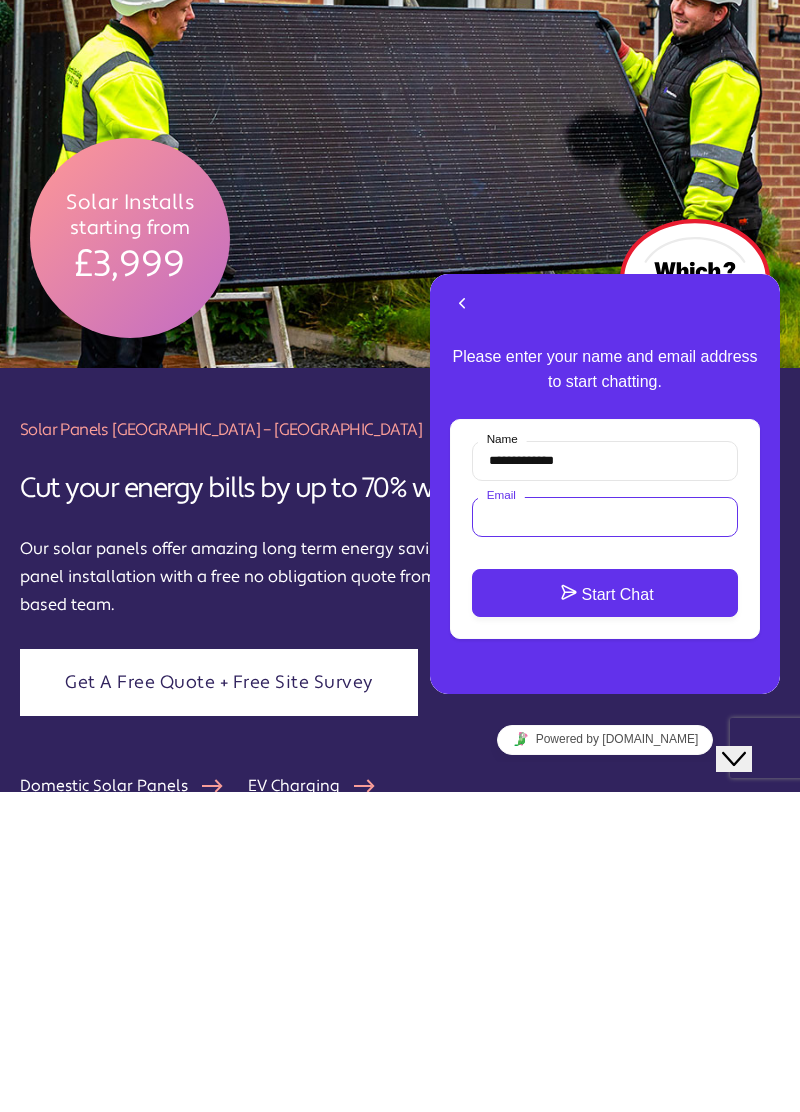 type on "**********" 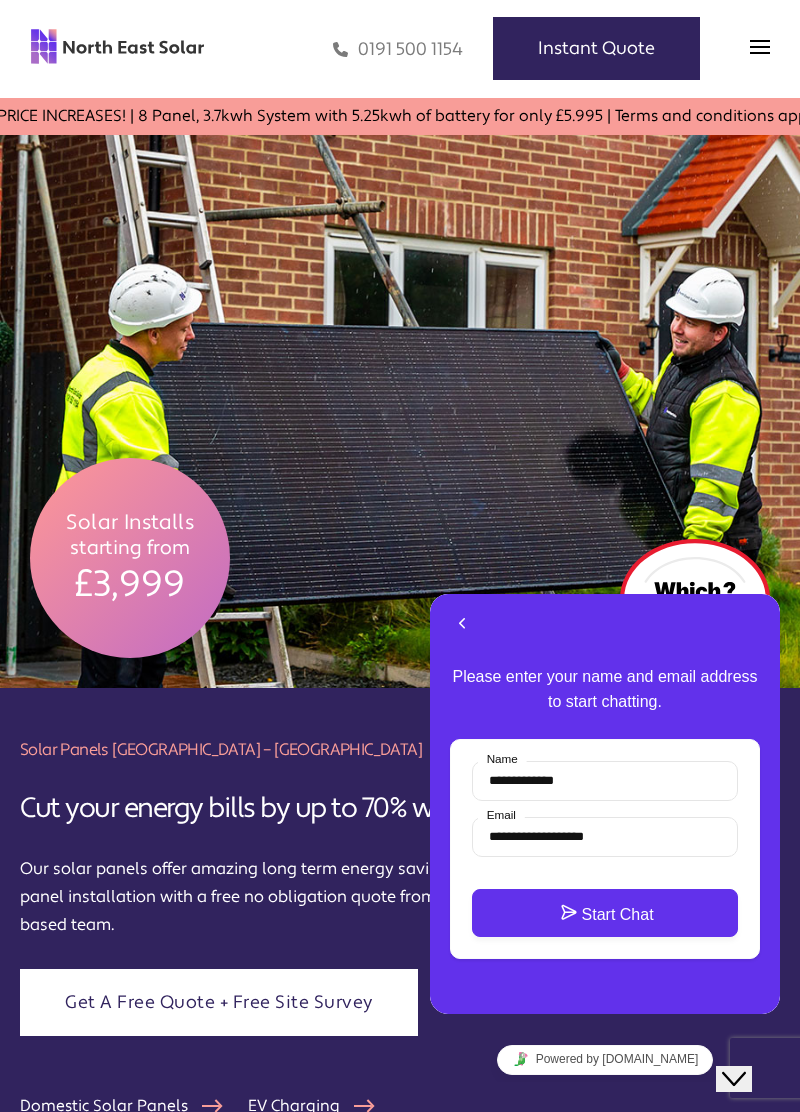 click on "Start Chat" at bounding box center [605, 913] 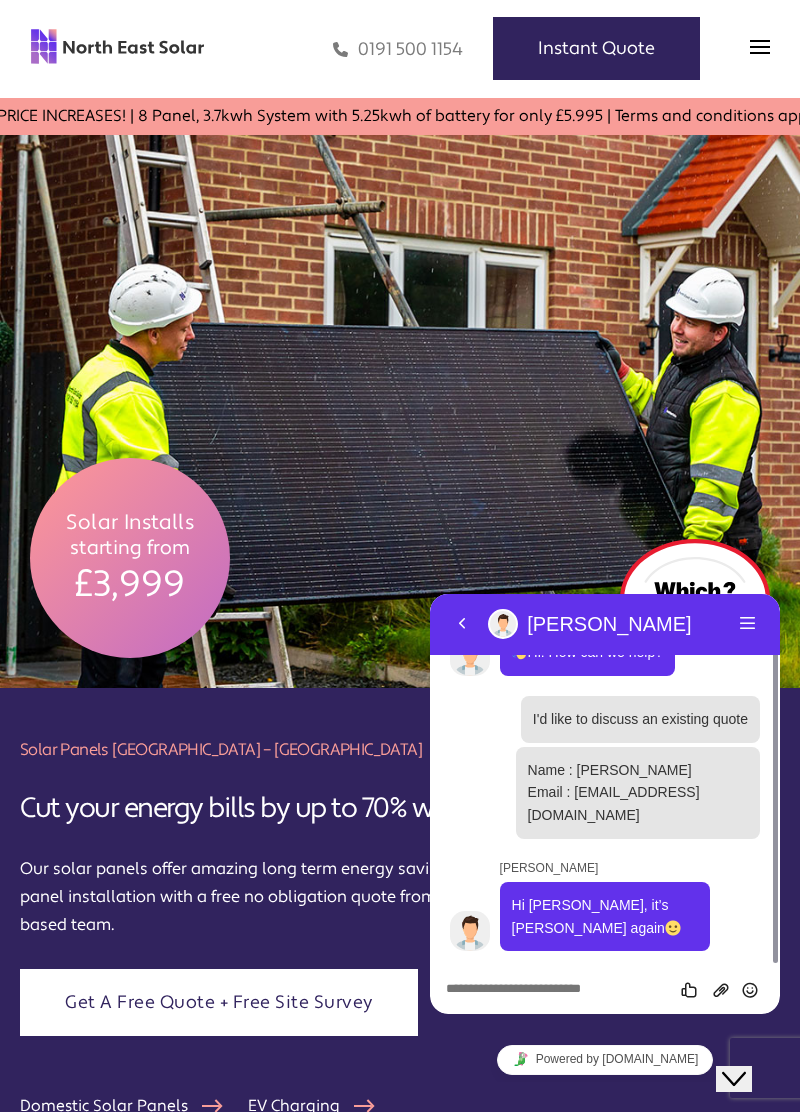 scroll, scrollTop: 26, scrollLeft: 0, axis: vertical 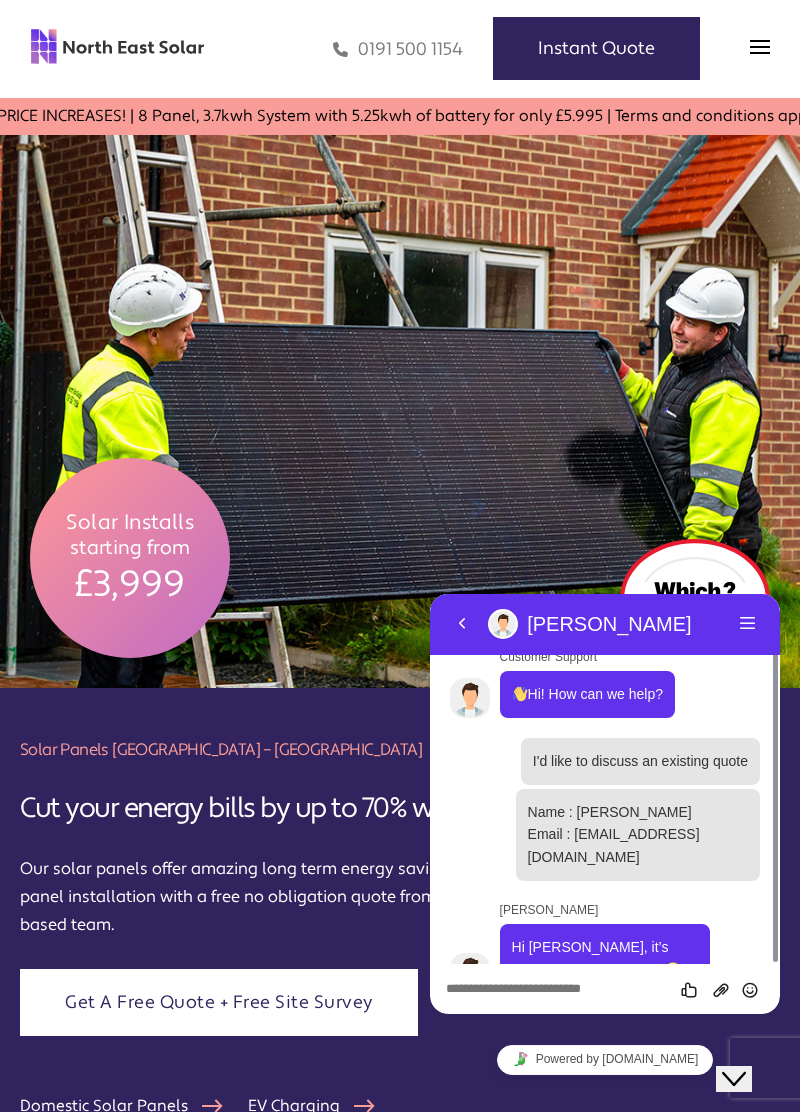 click at bounding box center (430, 594) 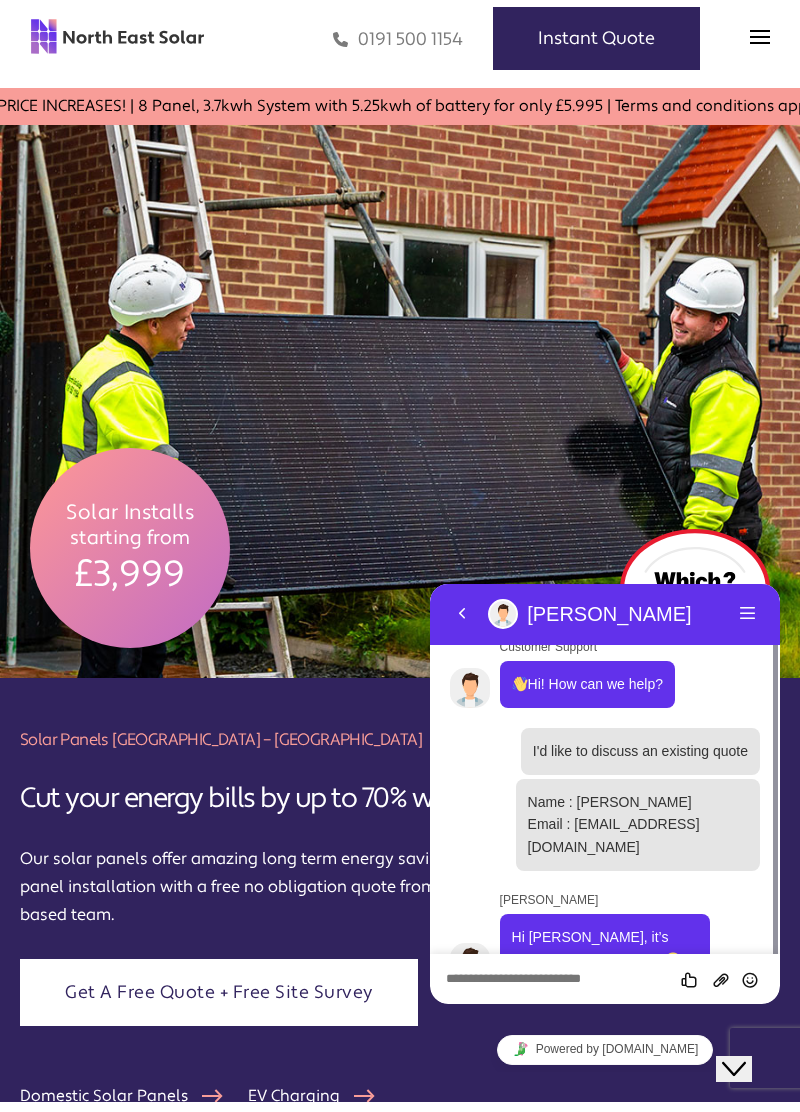 scroll, scrollTop: 0, scrollLeft: 0, axis: both 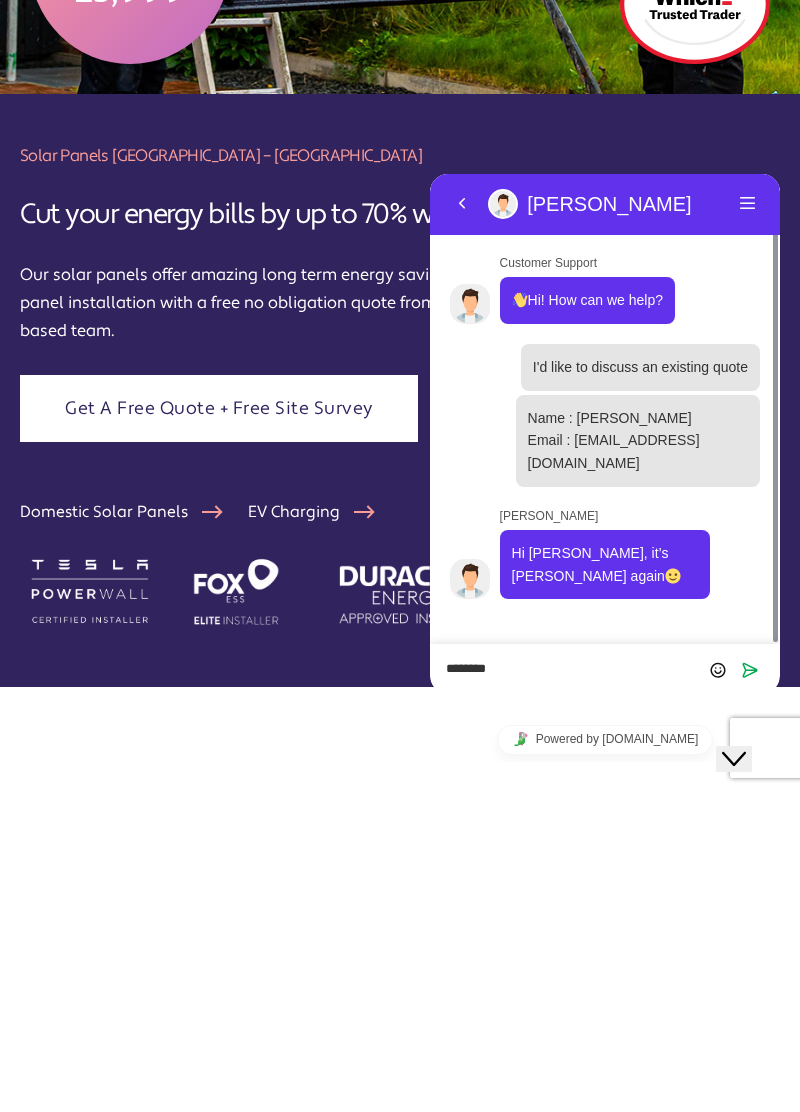 type on "********" 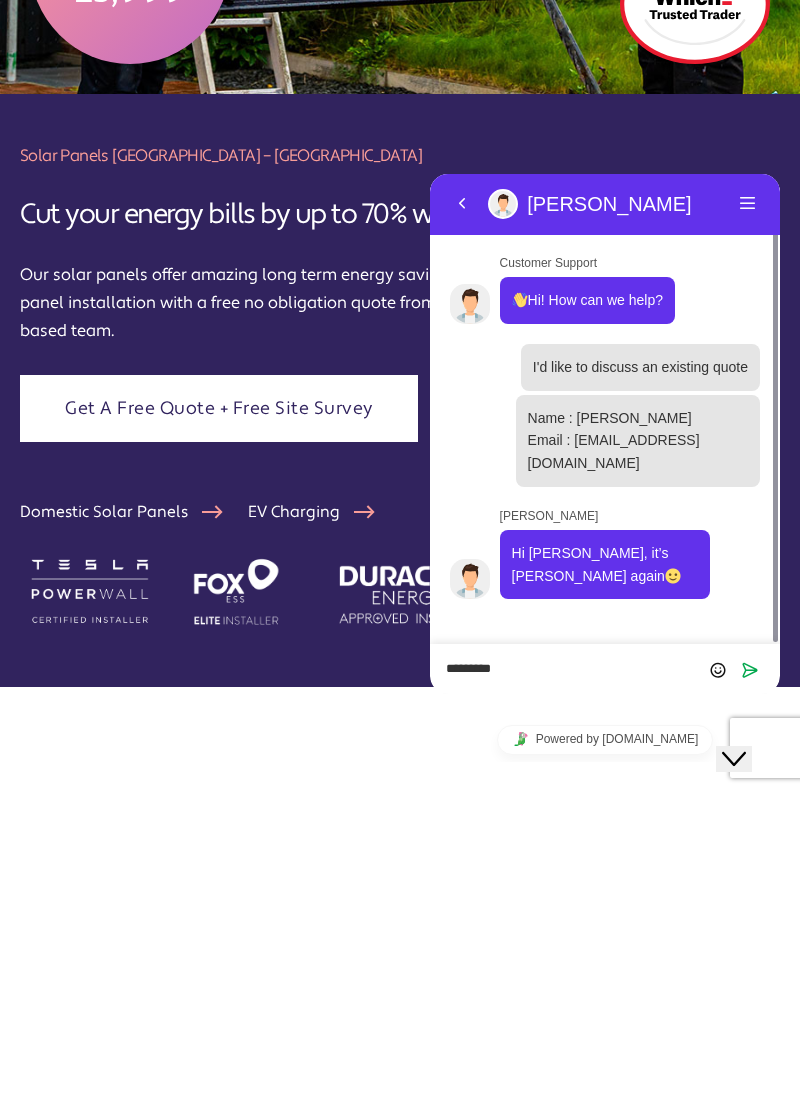click on "Close Chat This icon closes the chat window." 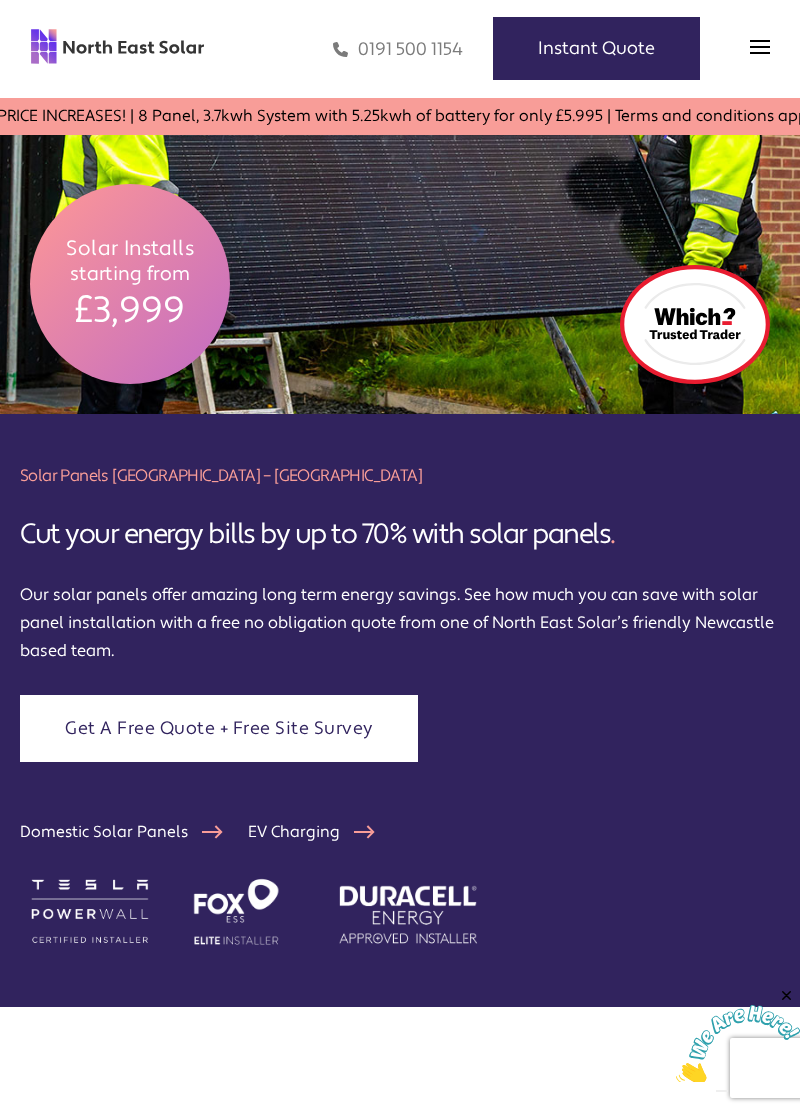 click at bounding box center [738, 1044] 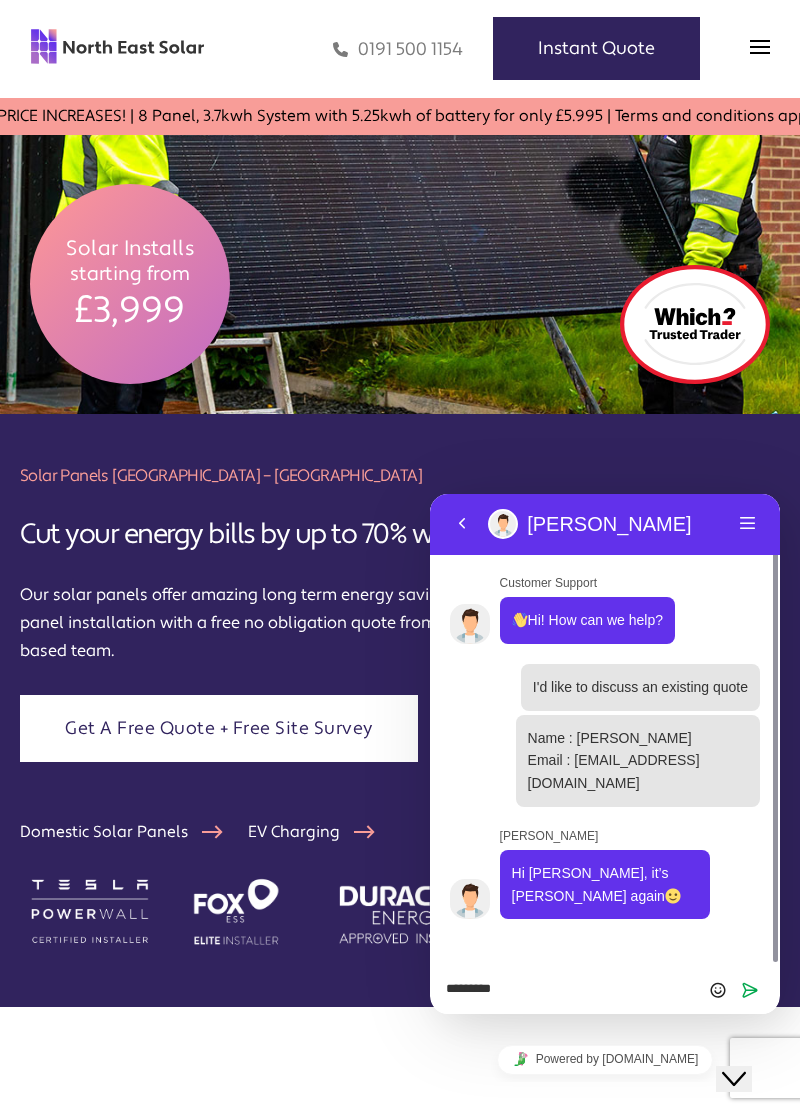 click on "******** Rate this chat Upload File Insert emoji Send" at bounding box center (430, 494) 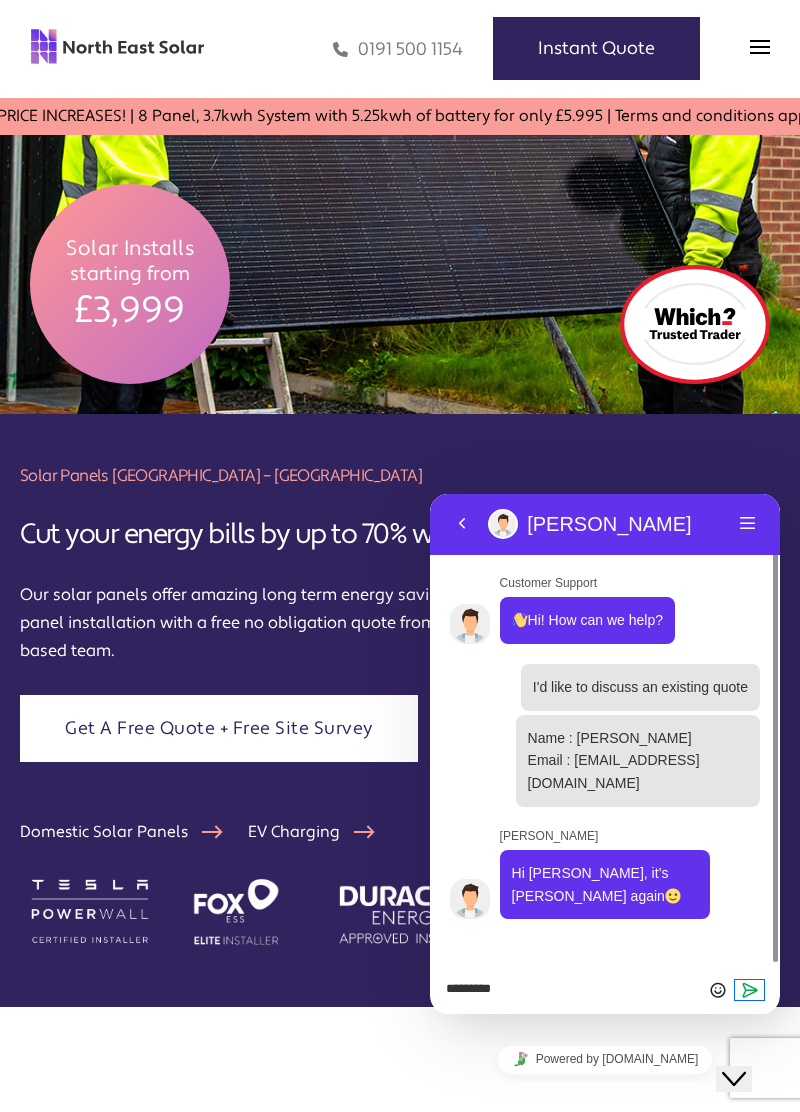 click at bounding box center [750, 990] 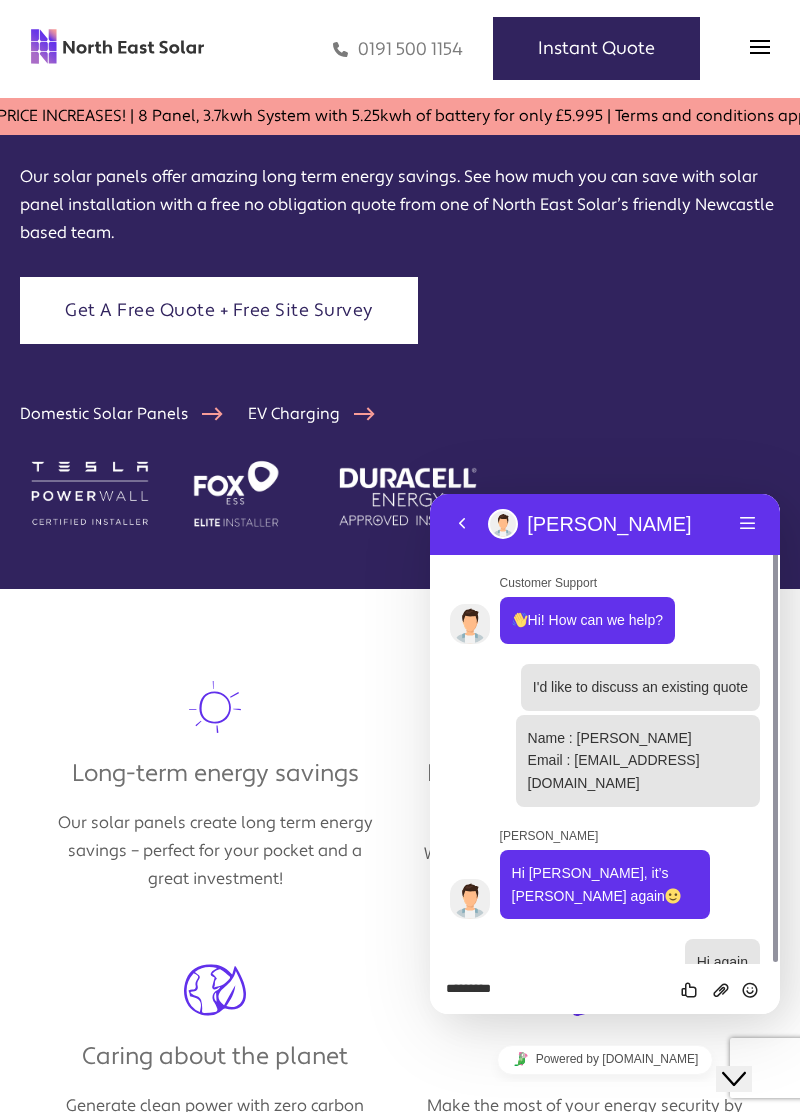 scroll, scrollTop: 758, scrollLeft: 0, axis: vertical 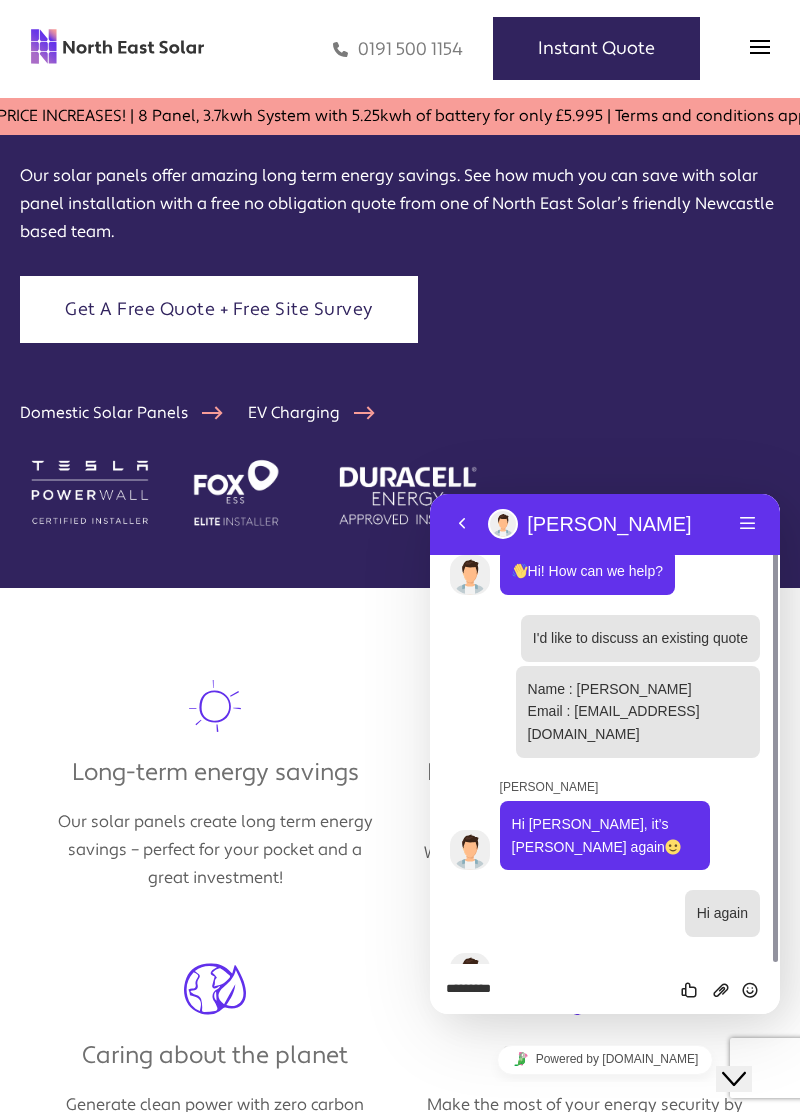 click on "********" at bounding box center [430, 494] 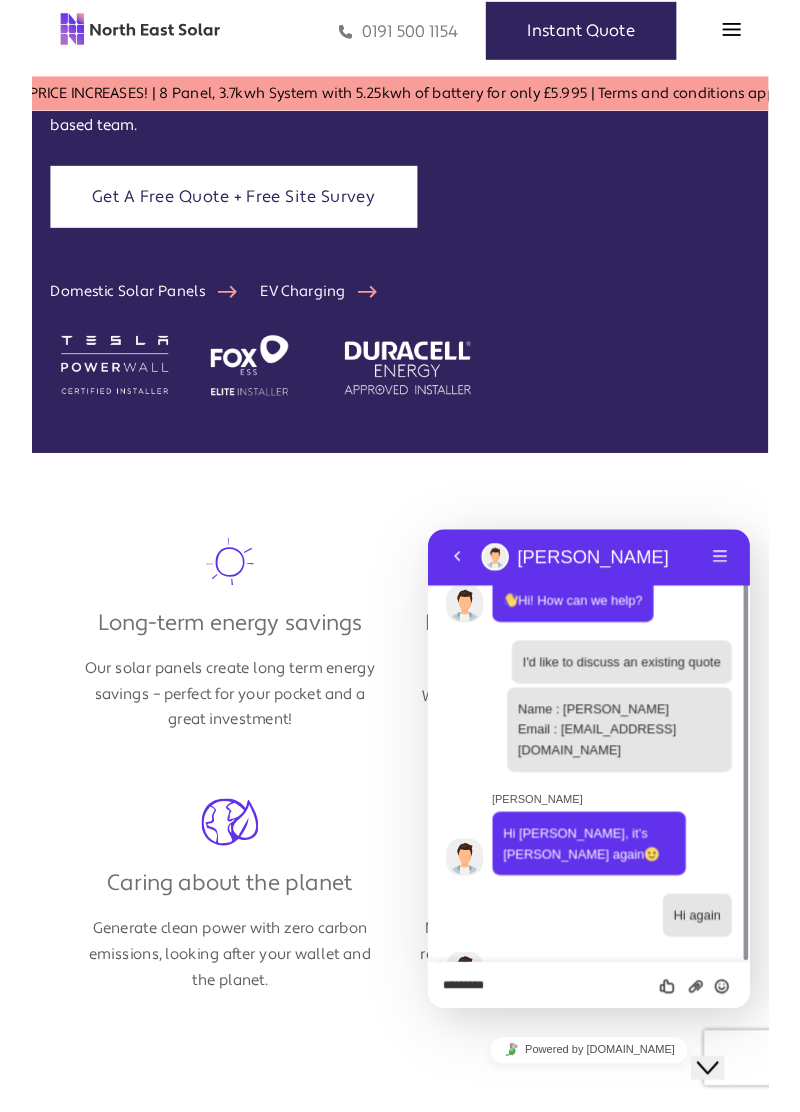 scroll, scrollTop: 1153, scrollLeft: 0, axis: vertical 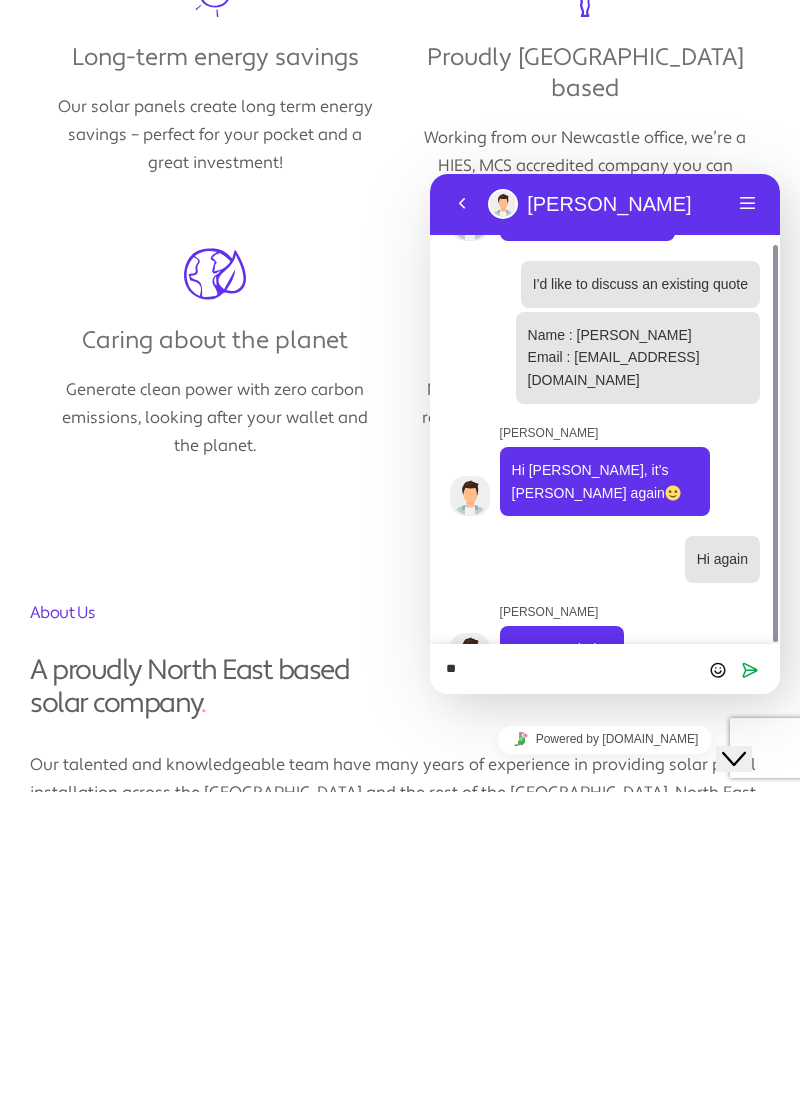 type on "***" 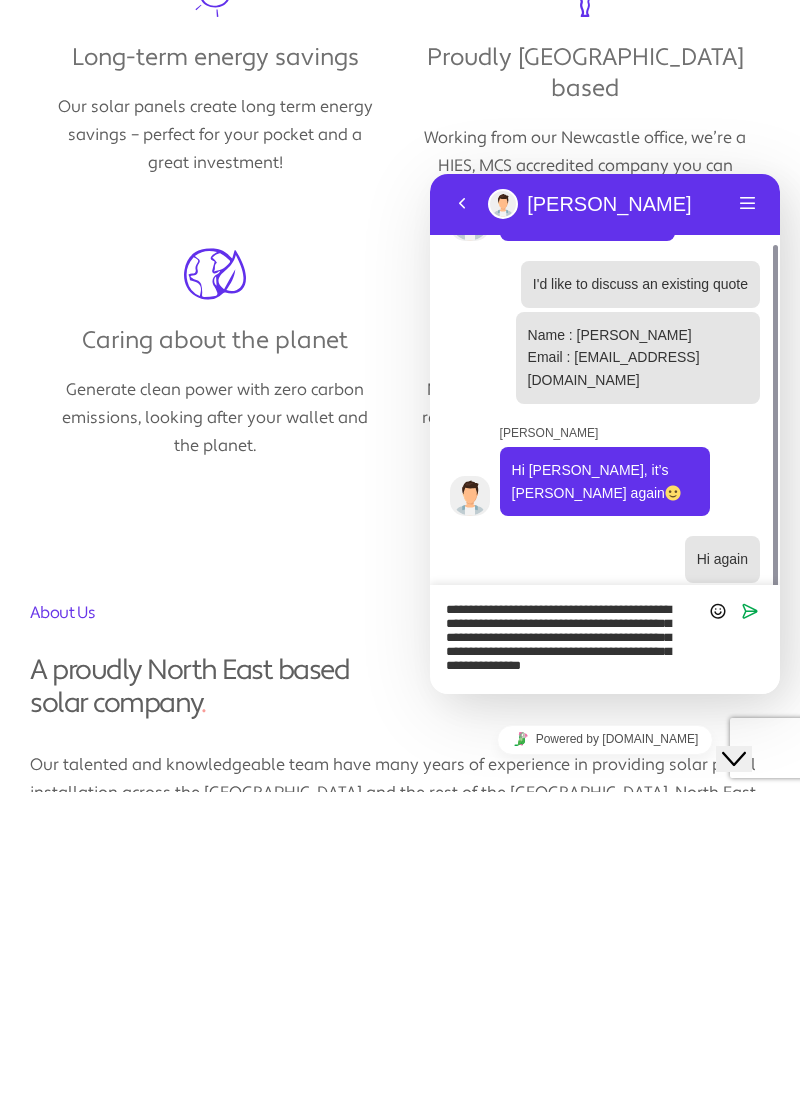 scroll, scrollTop: 0, scrollLeft: 0, axis: both 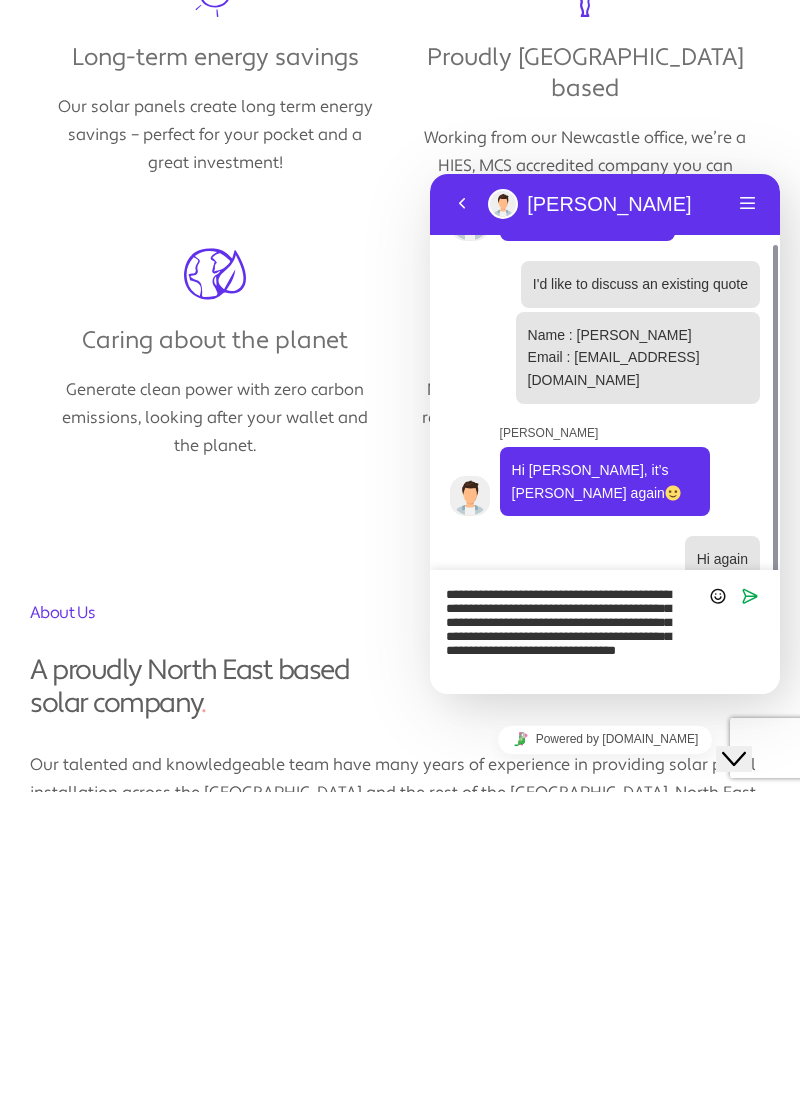 type on "**********" 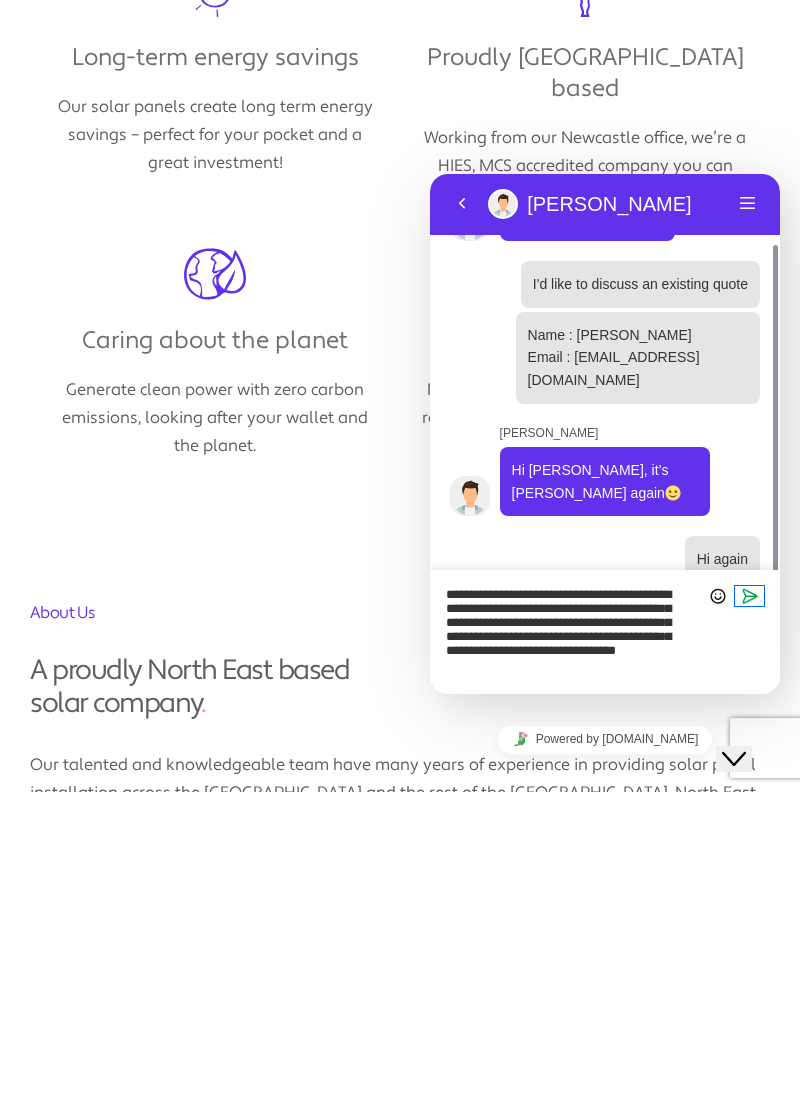 click at bounding box center [750, 596] 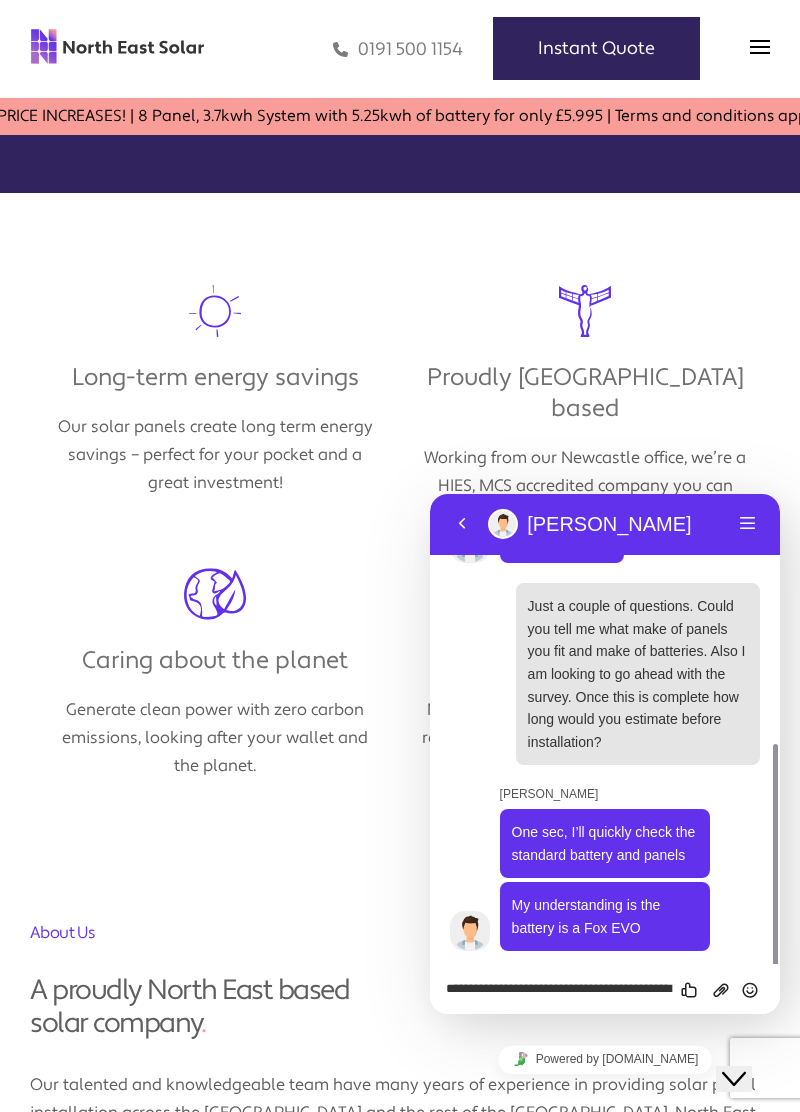 scroll, scrollTop: 472, scrollLeft: 0, axis: vertical 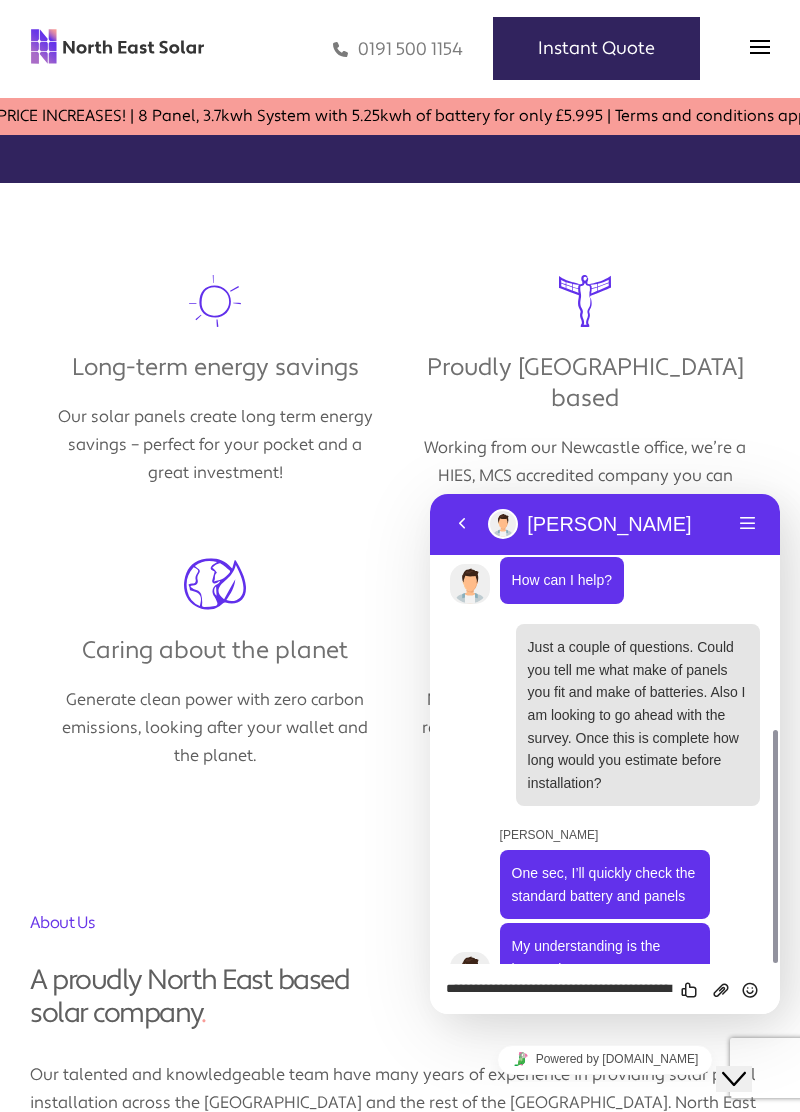 click on "**********" at bounding box center (430, 494) 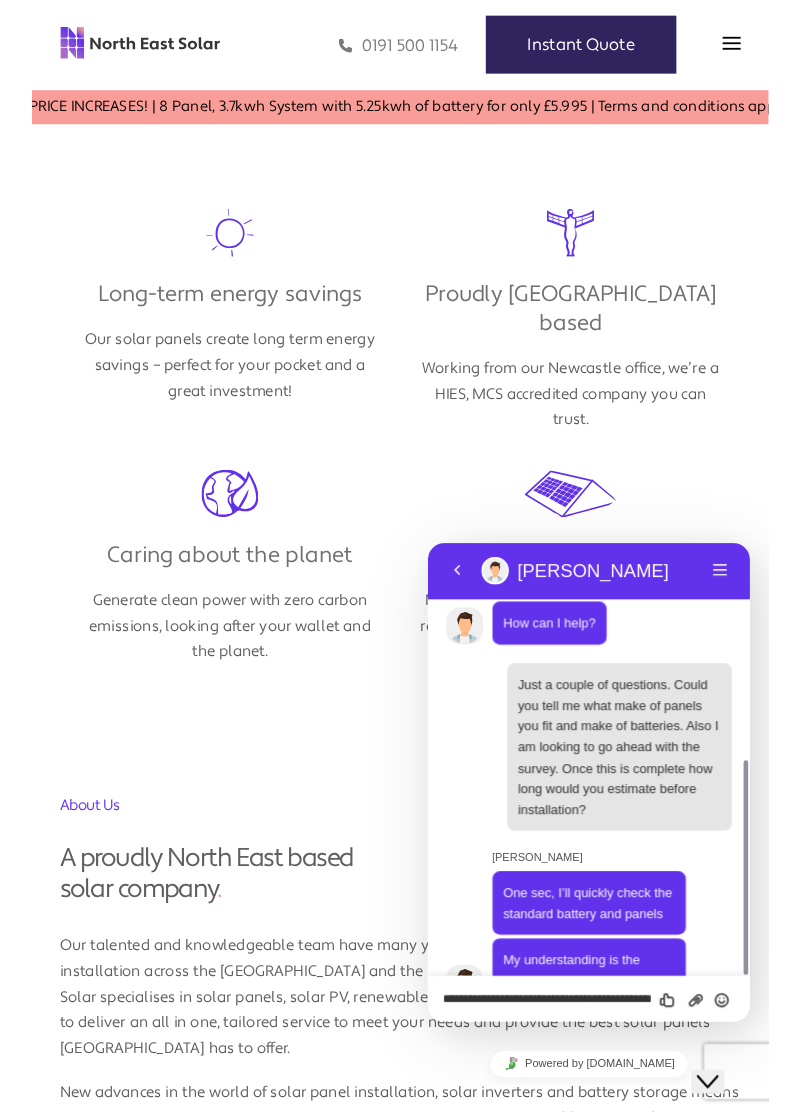 scroll, scrollTop: 1541, scrollLeft: 0, axis: vertical 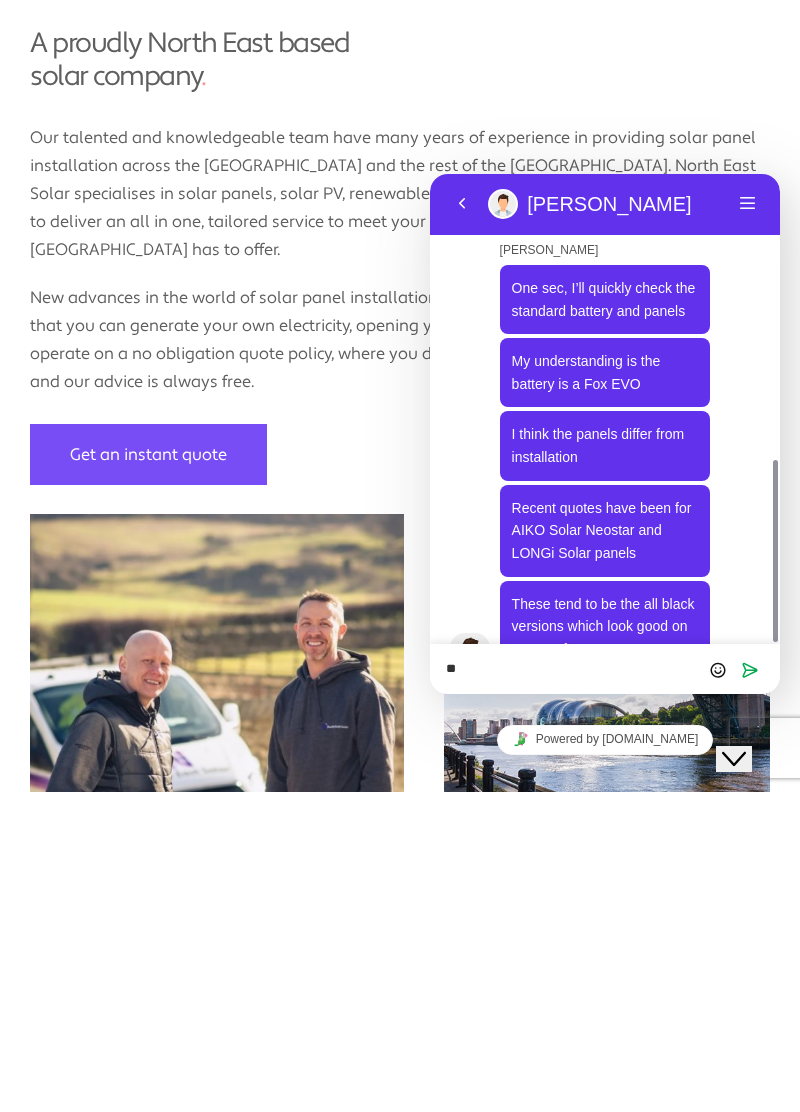 type on "*" 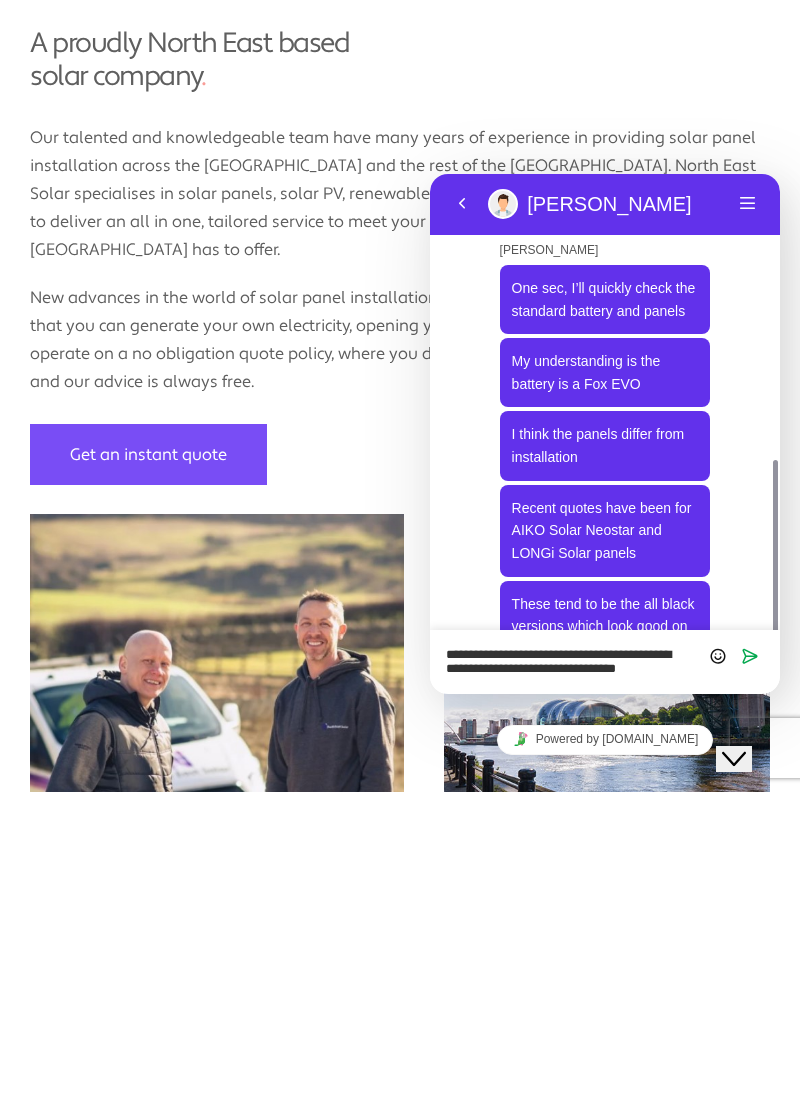 scroll, scrollTop: 0, scrollLeft: 0, axis: both 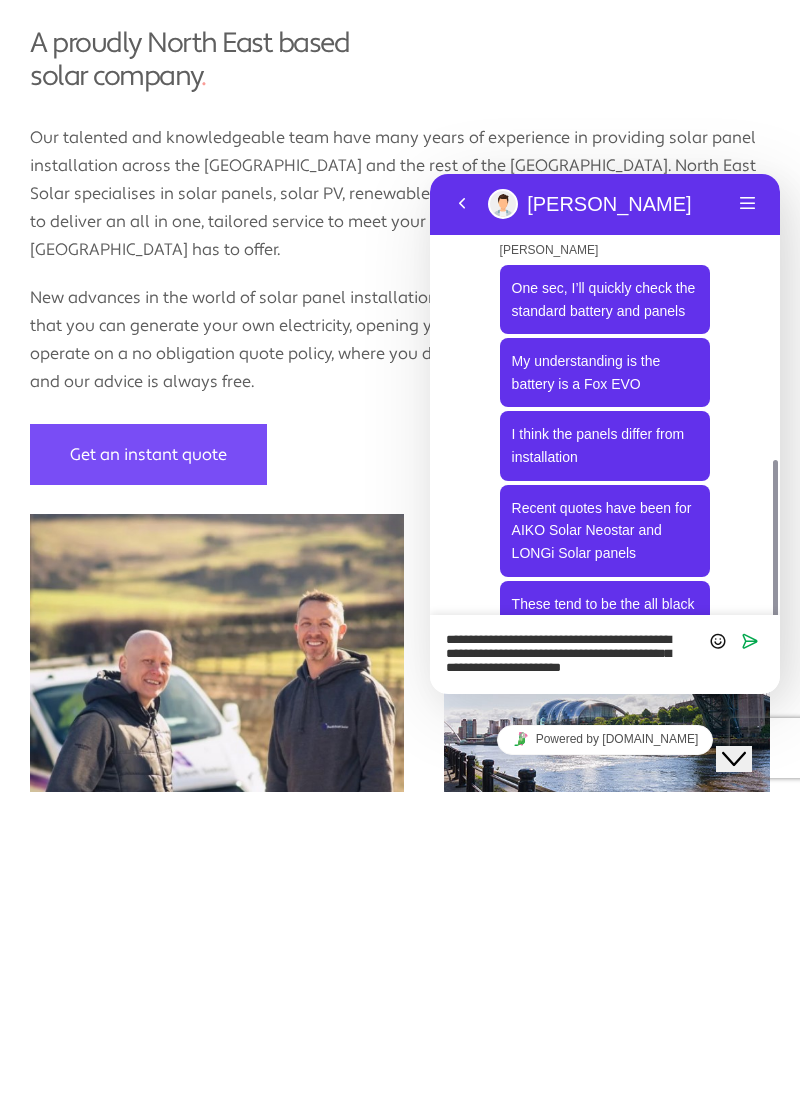 type on "**********" 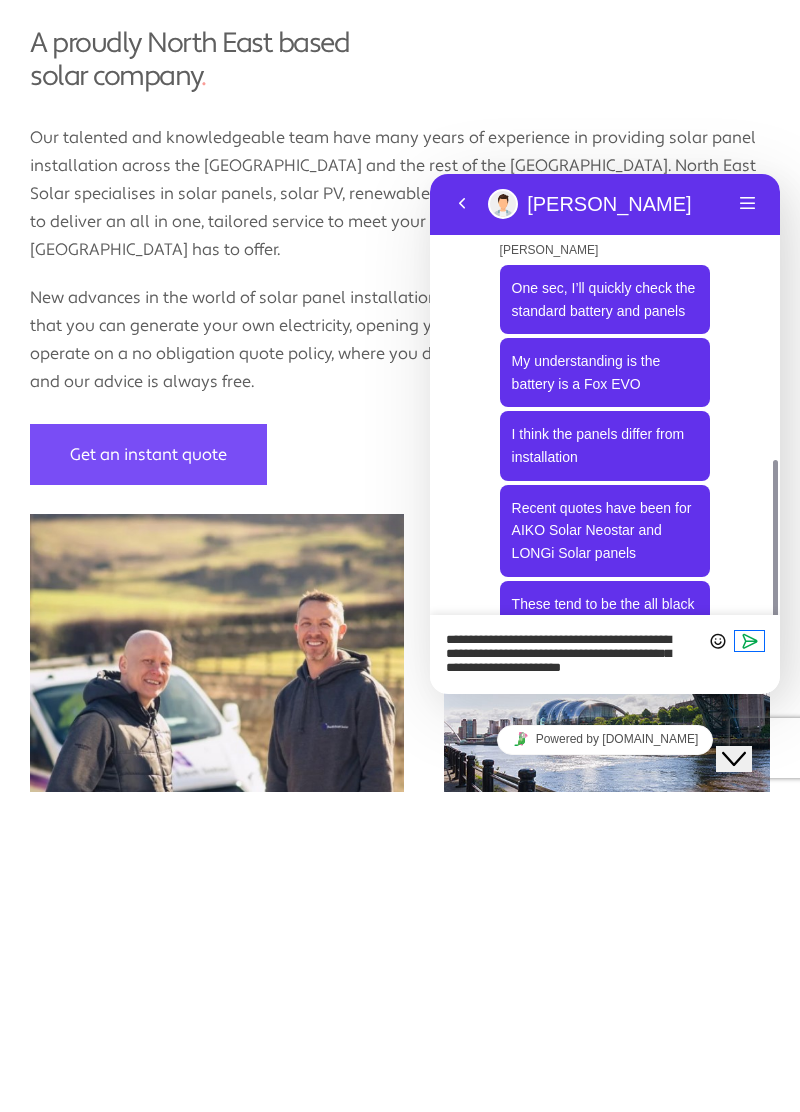 click on "Send" at bounding box center (749, 641) 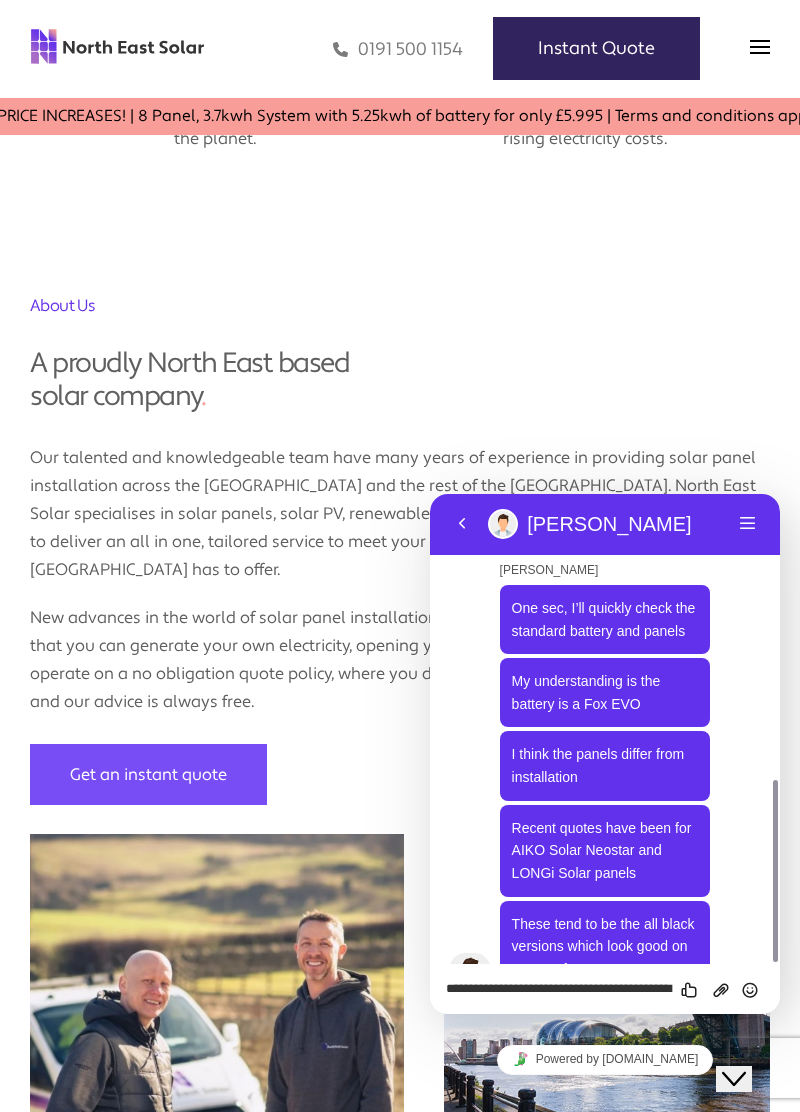 scroll, scrollTop: 871, scrollLeft: 0, axis: vertical 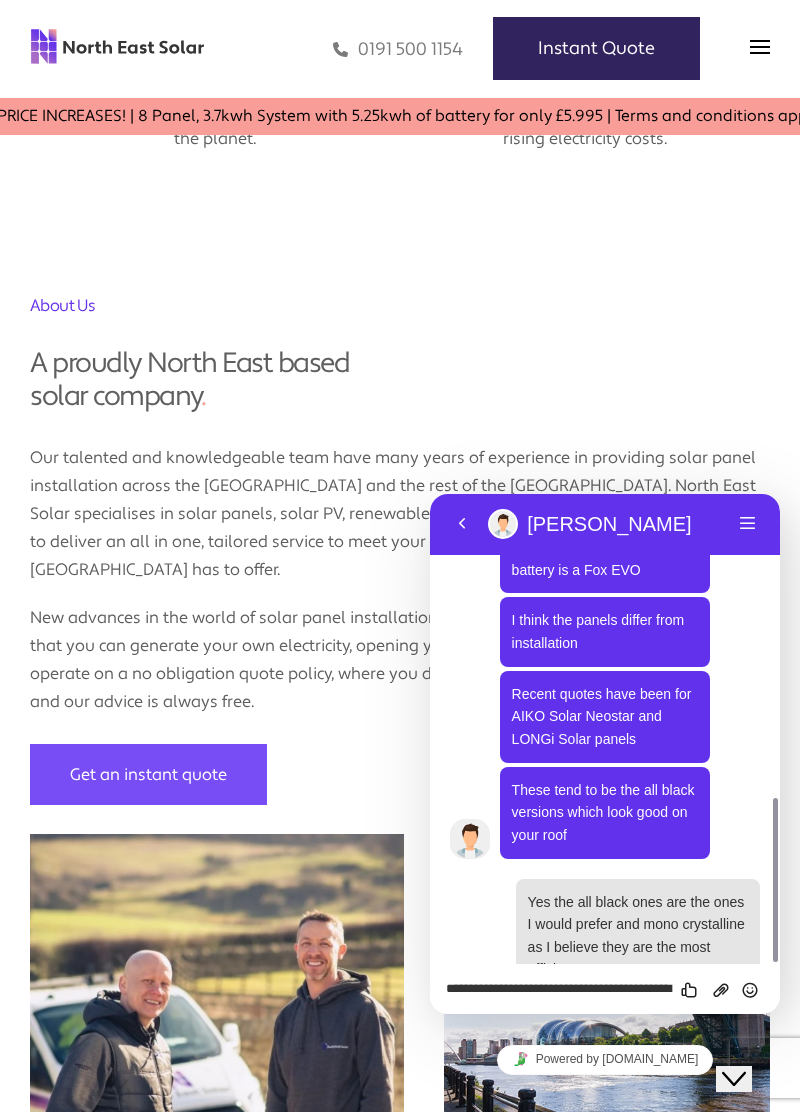 click on "**********" at bounding box center (430, 494) 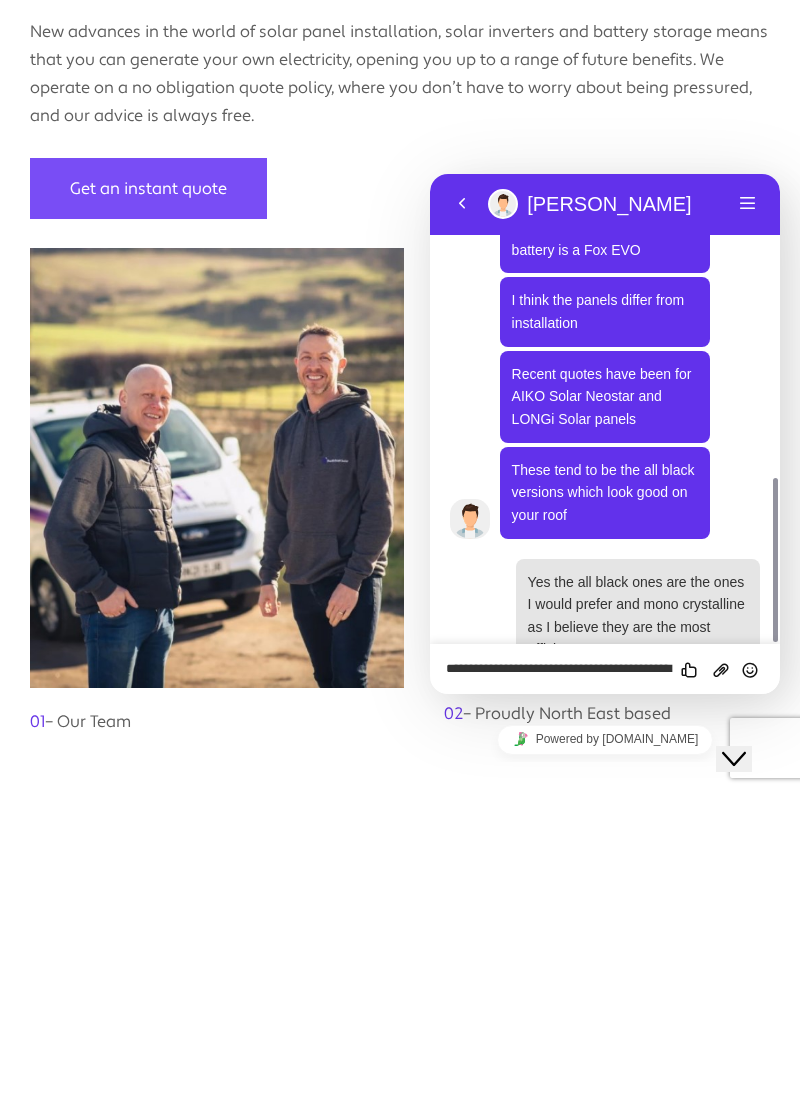 scroll, scrollTop: 2054, scrollLeft: 0, axis: vertical 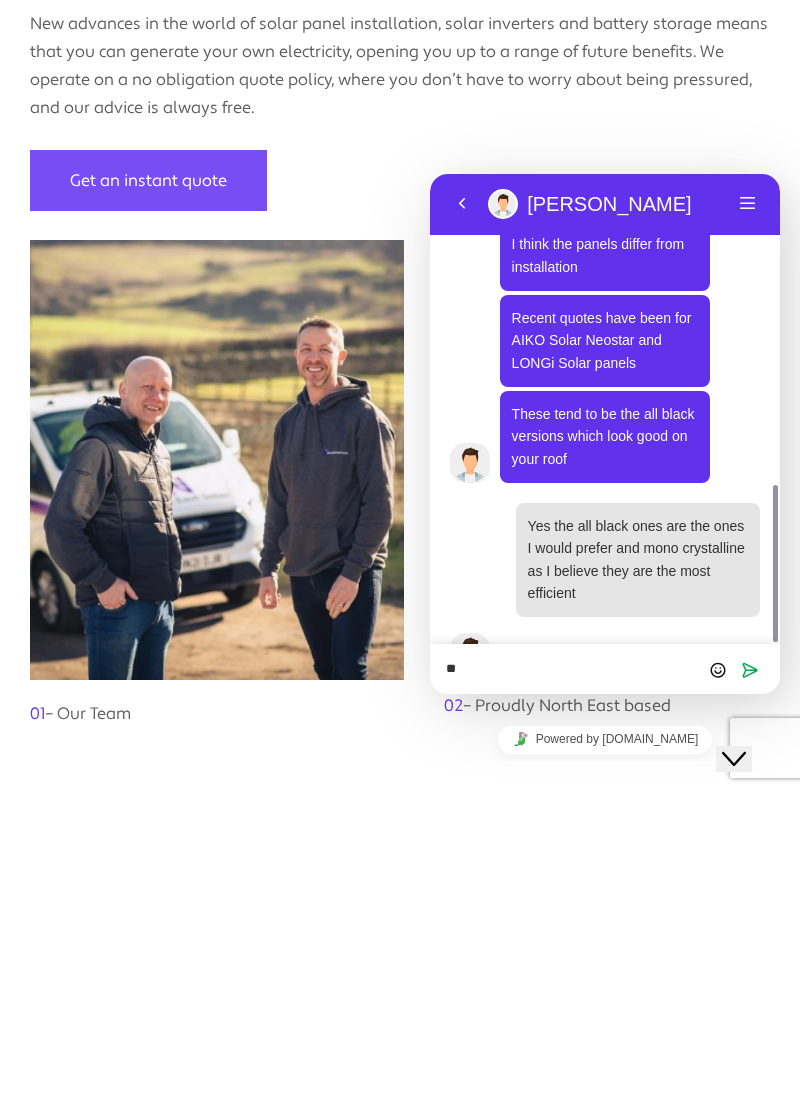 type on "*" 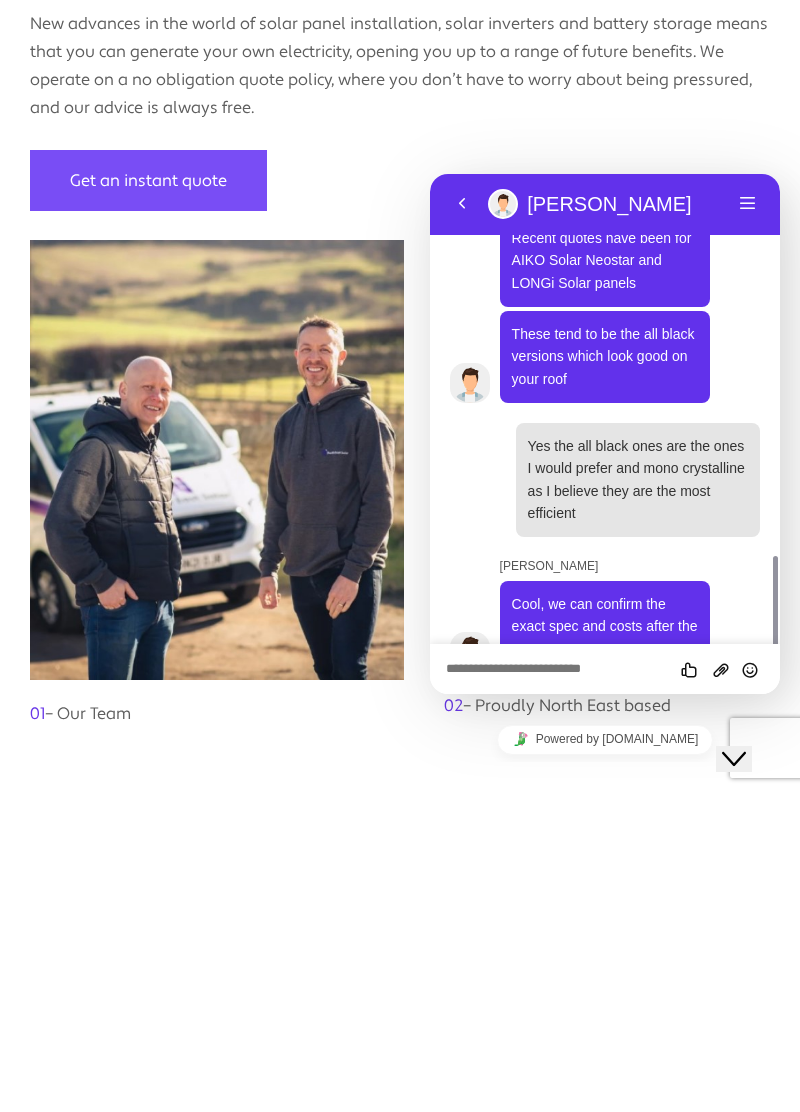 scroll, scrollTop: 1063, scrollLeft: 0, axis: vertical 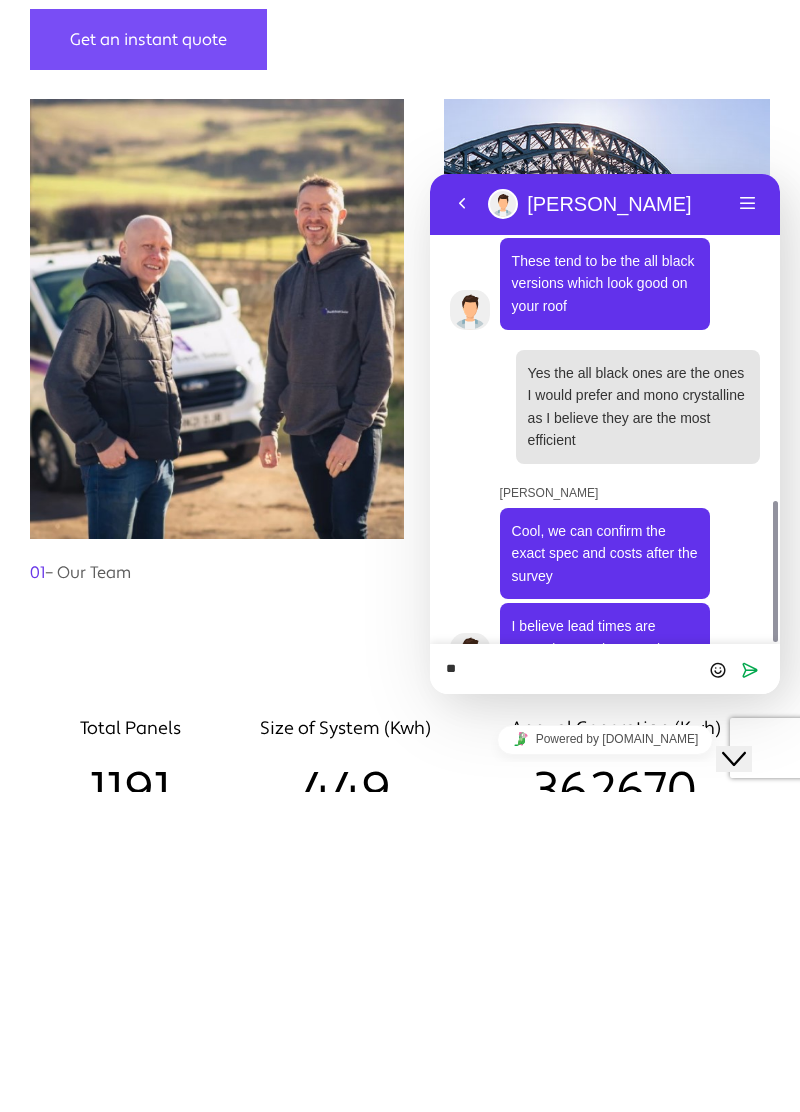 type on "*" 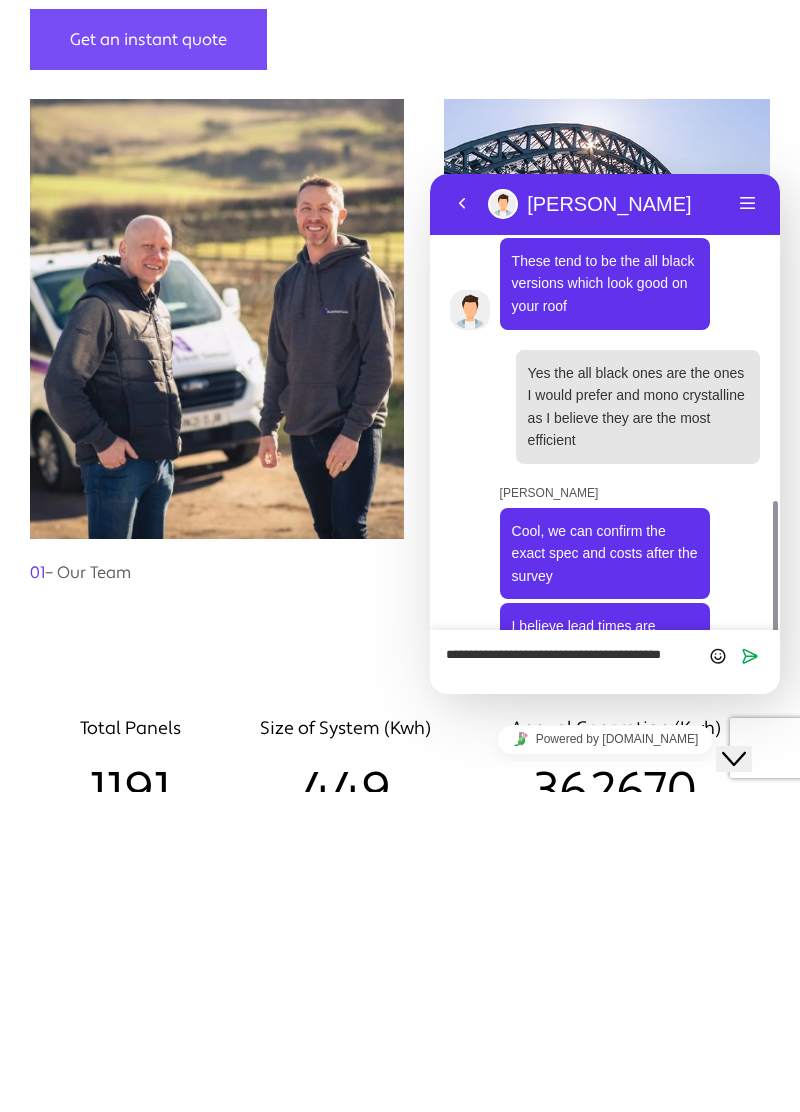 scroll, scrollTop: 0, scrollLeft: 0, axis: both 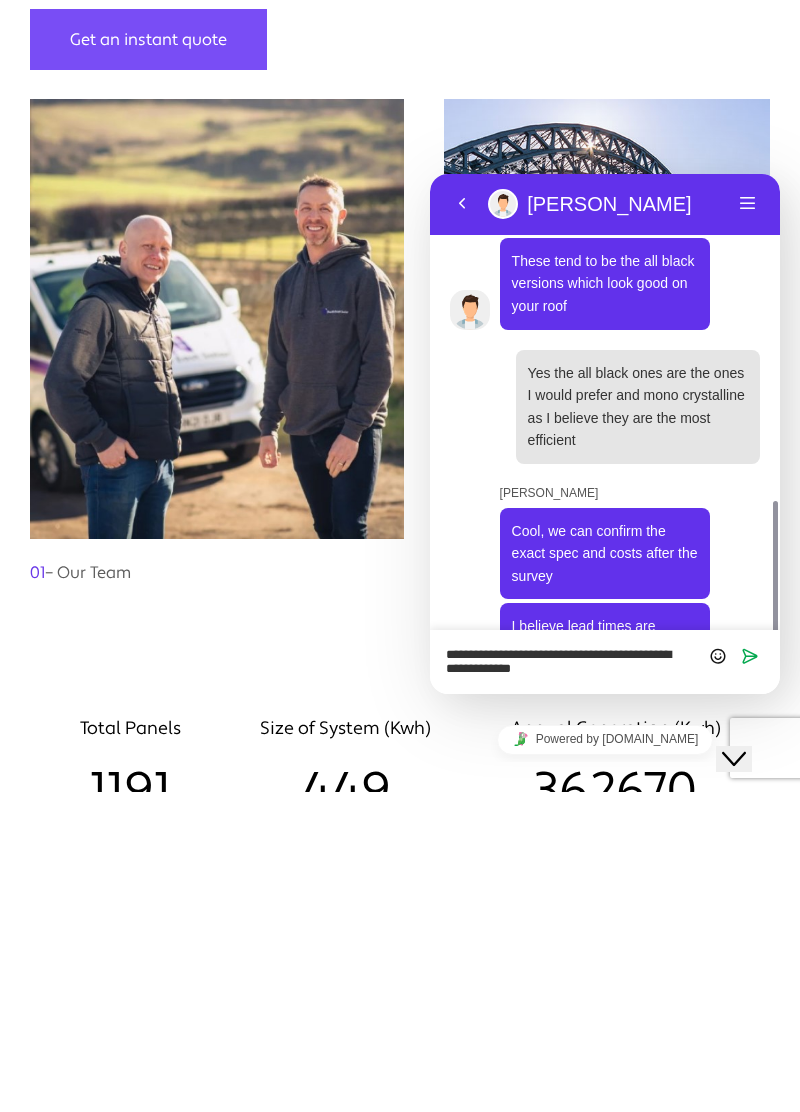 type on "**********" 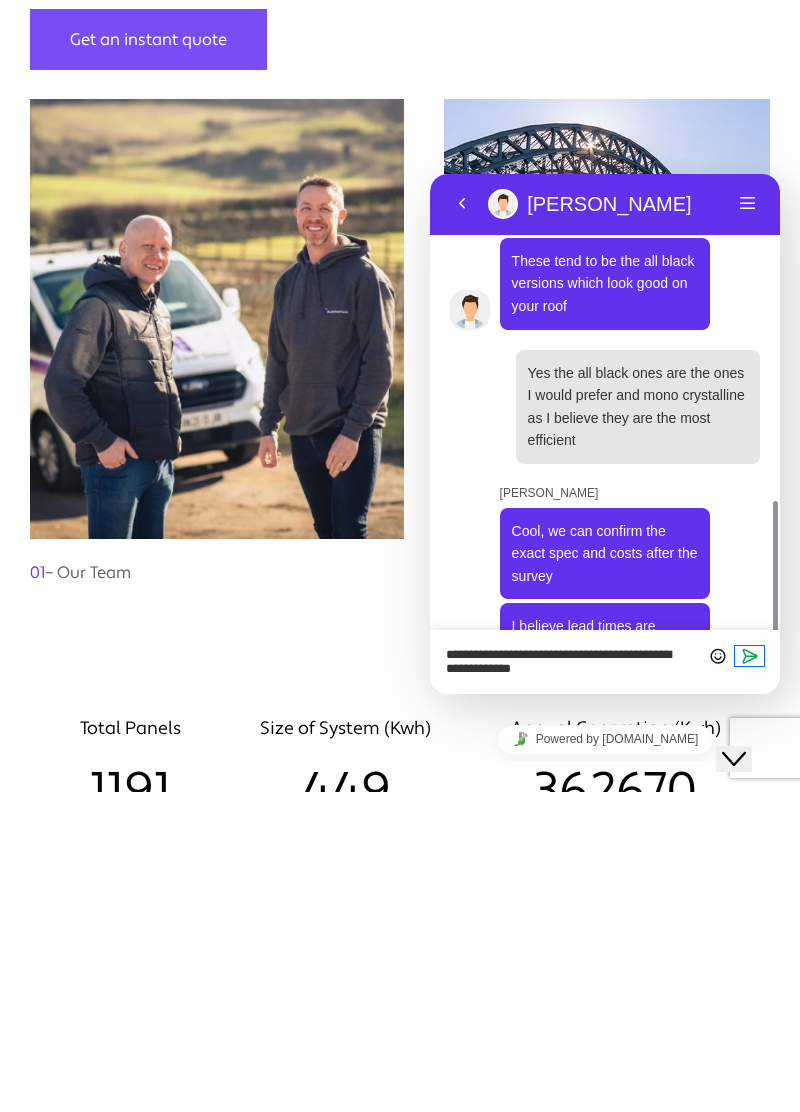 click at bounding box center (750, 656) 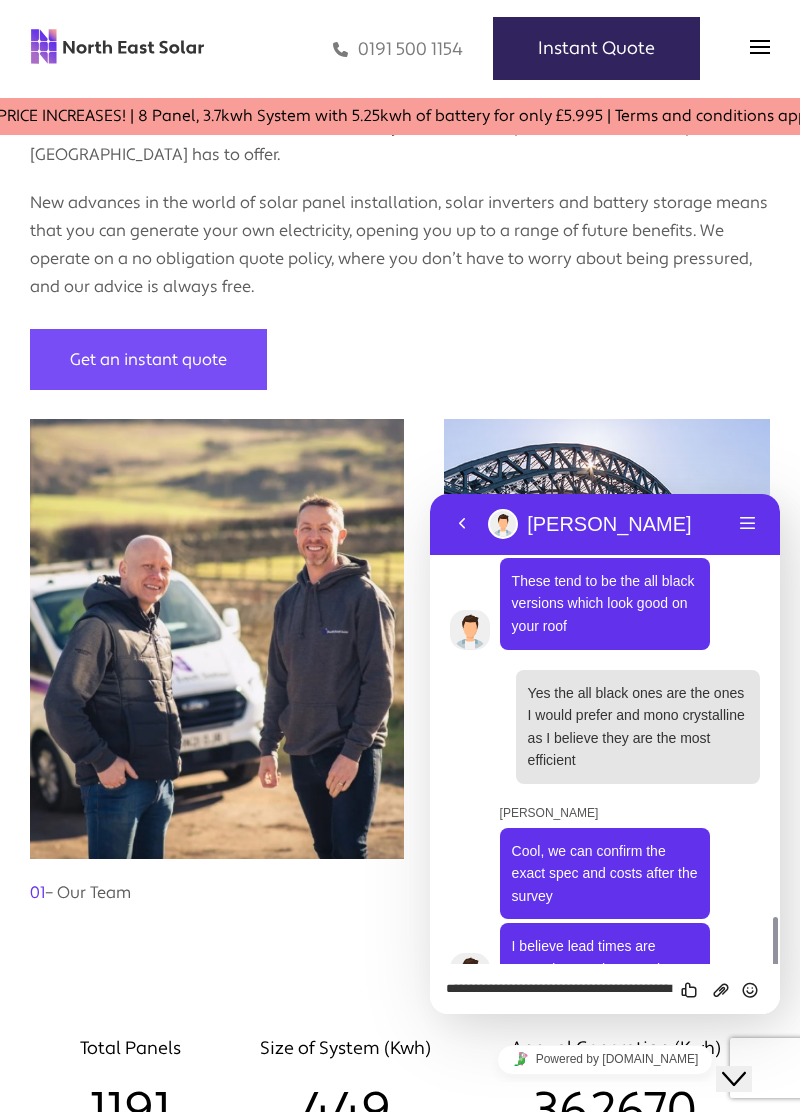 scroll, scrollTop: 1169, scrollLeft: 0, axis: vertical 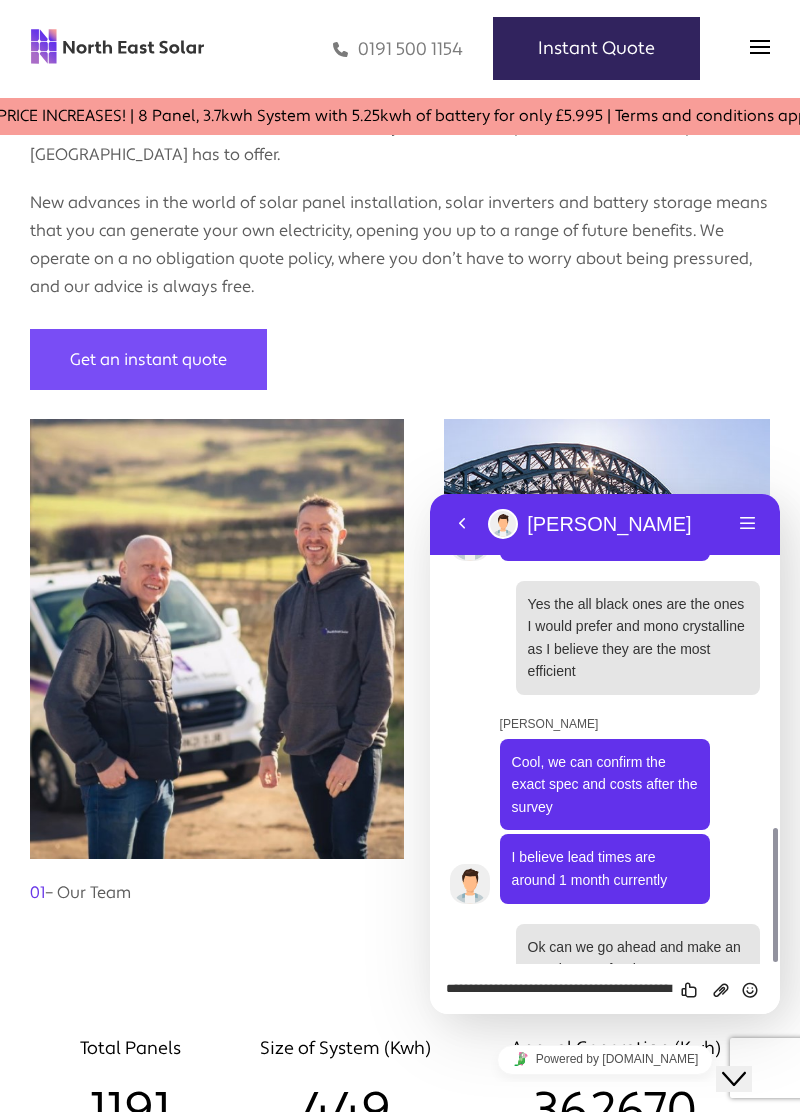 click on "**********" at bounding box center (430, 494) 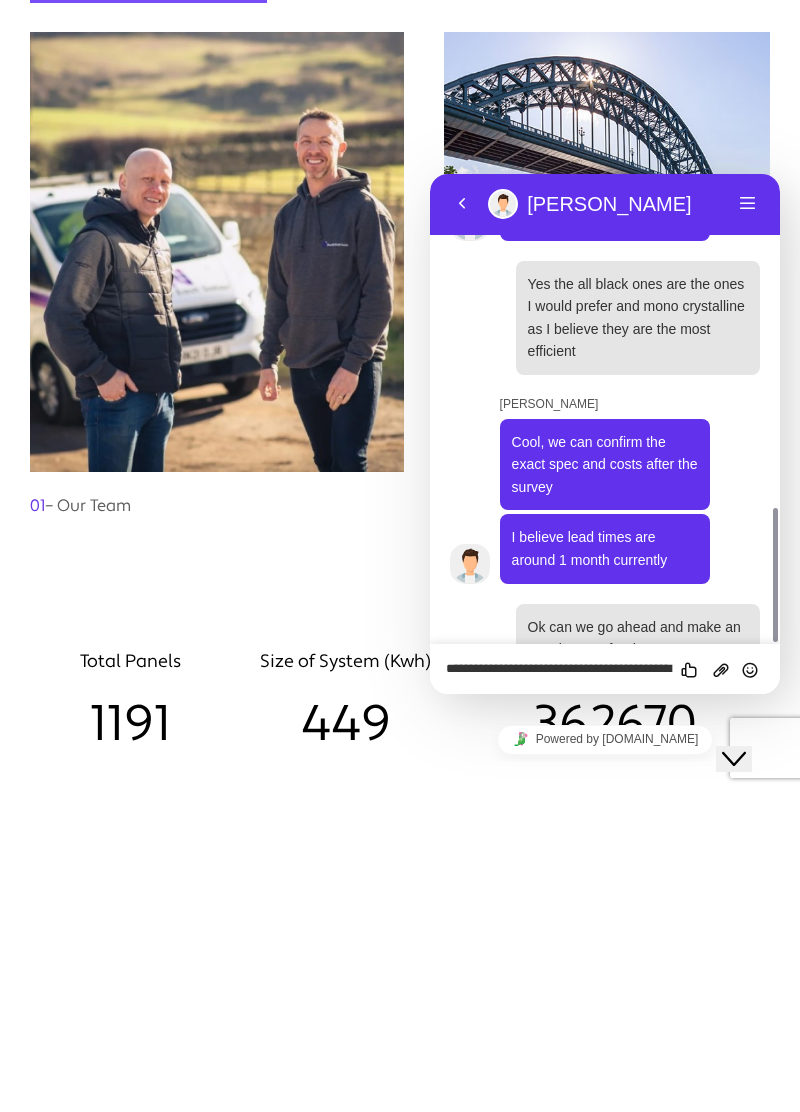 scroll, scrollTop: 2469, scrollLeft: 0, axis: vertical 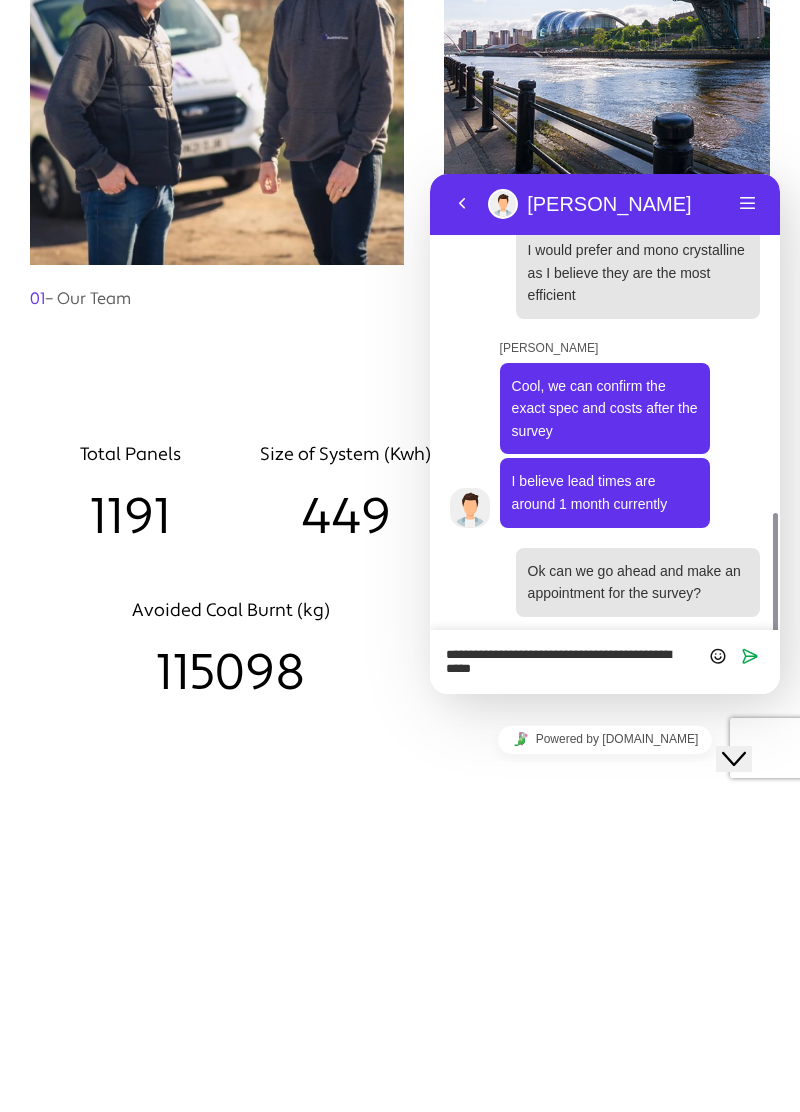 type on "**********" 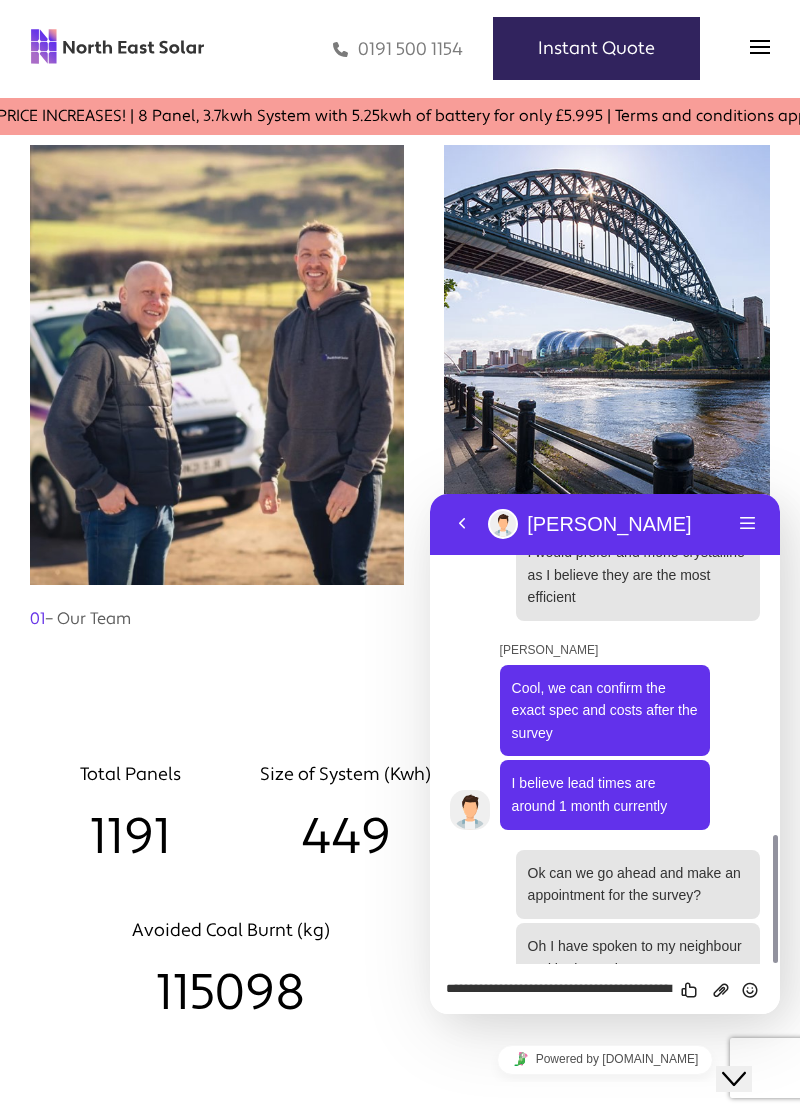 scroll, scrollTop: 1299, scrollLeft: 0, axis: vertical 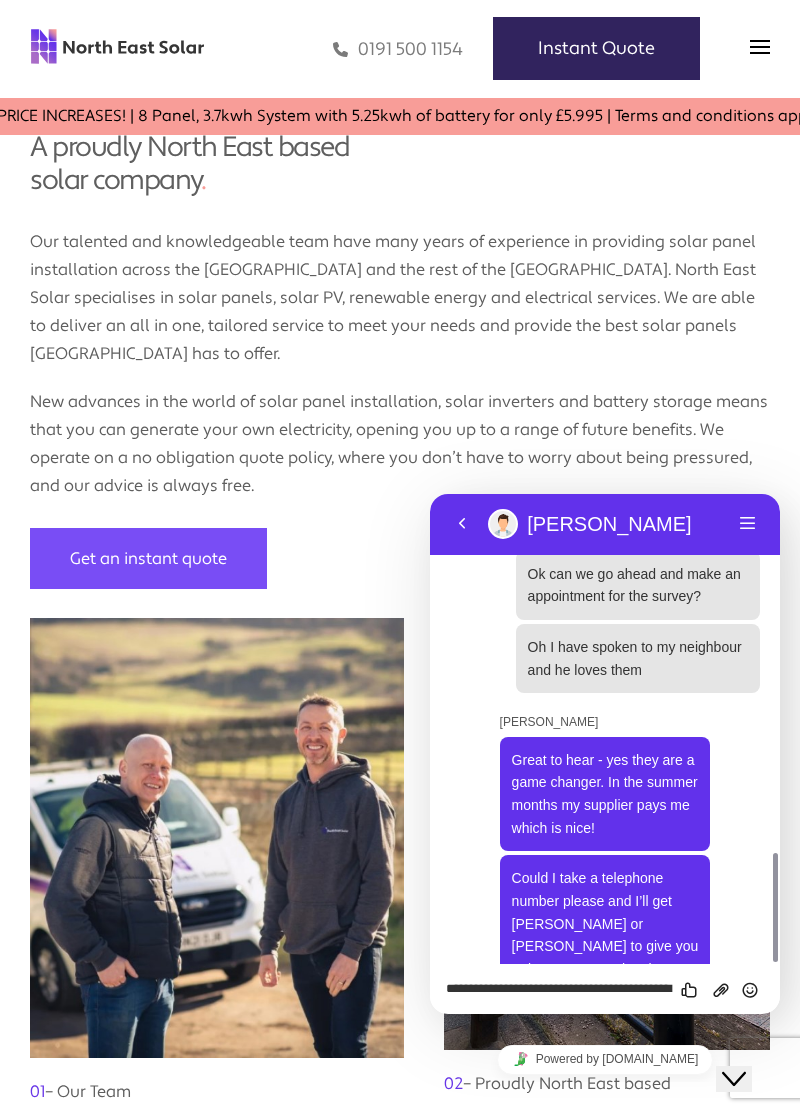 click on "**********" at bounding box center [430, 494] 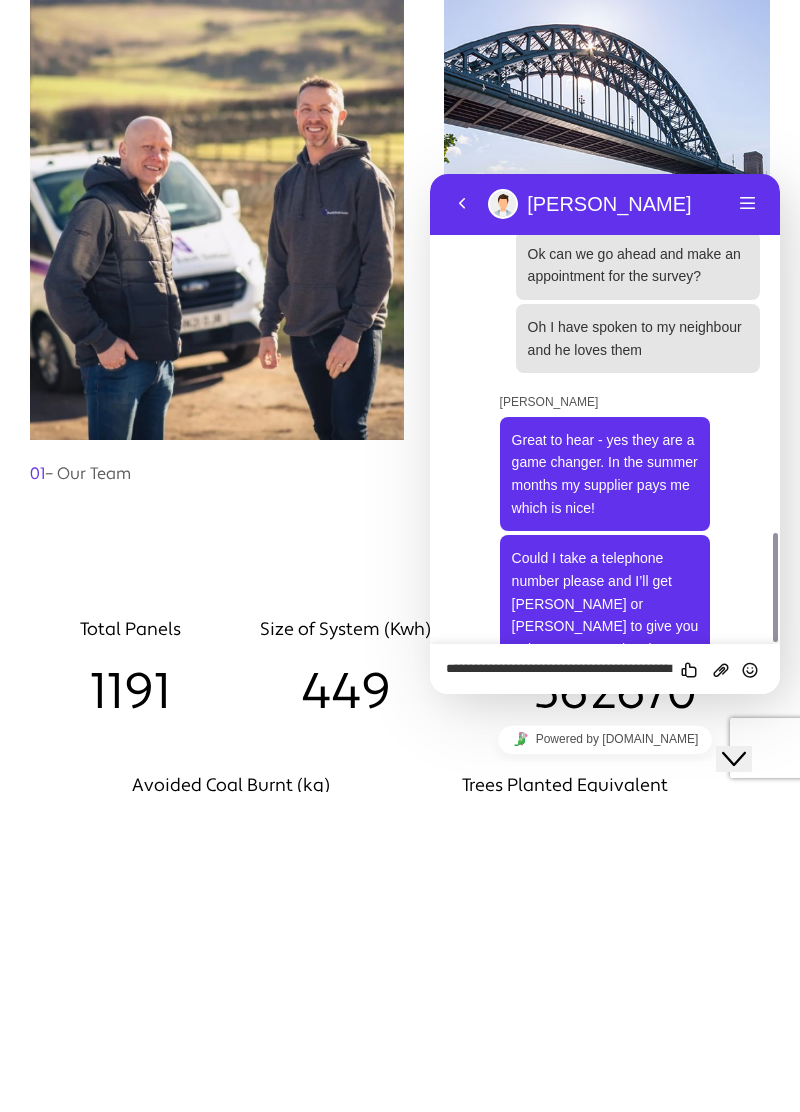 scroll, scrollTop: 2351, scrollLeft: 0, axis: vertical 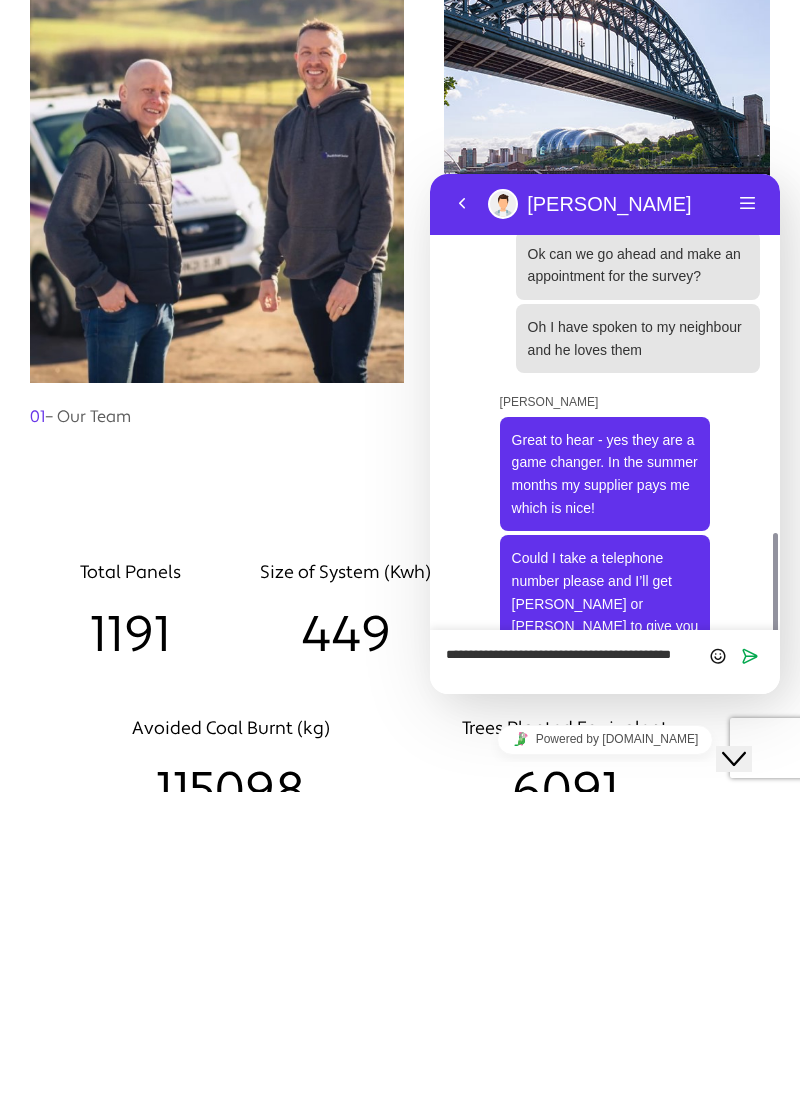 type on "**********" 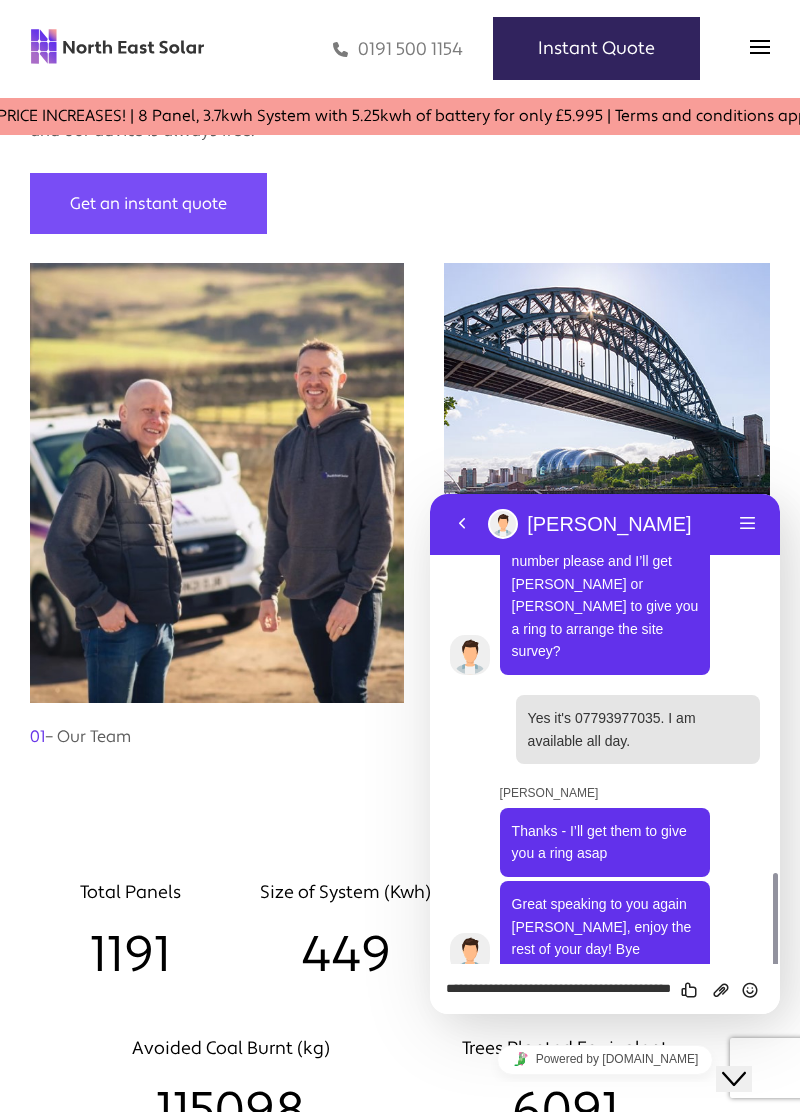 scroll, scrollTop: 1840, scrollLeft: 0, axis: vertical 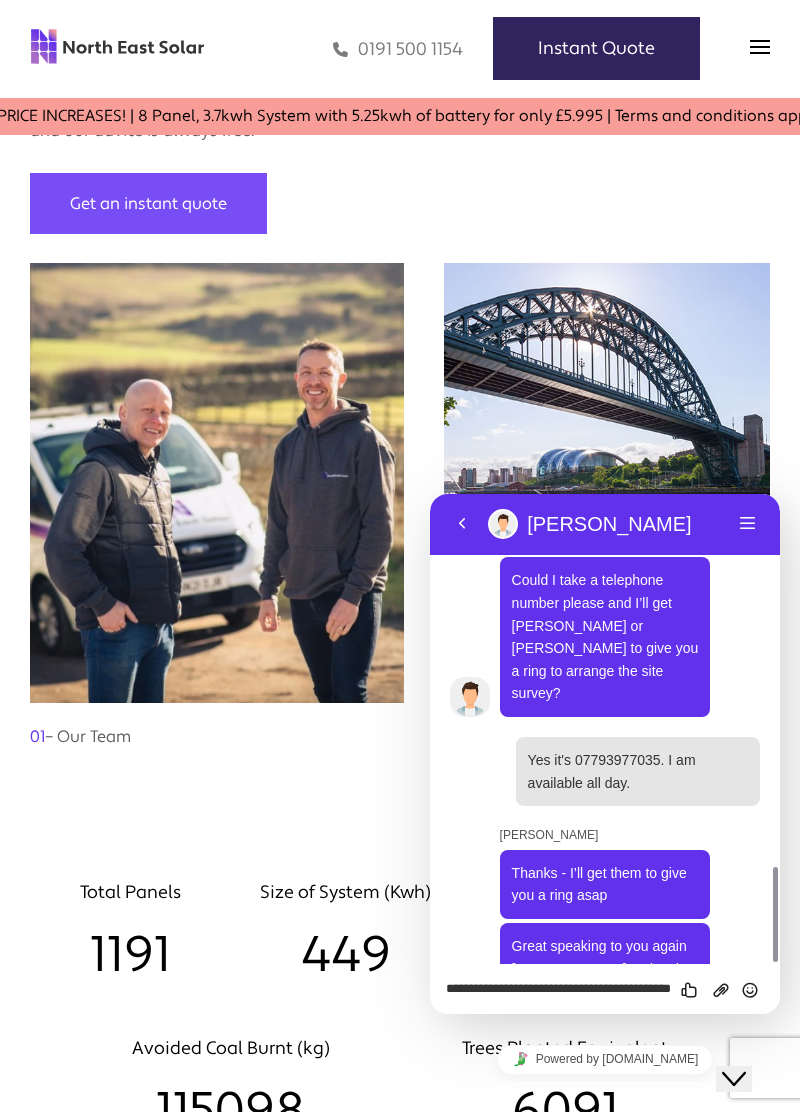 click on "**********" at bounding box center [430, 494] 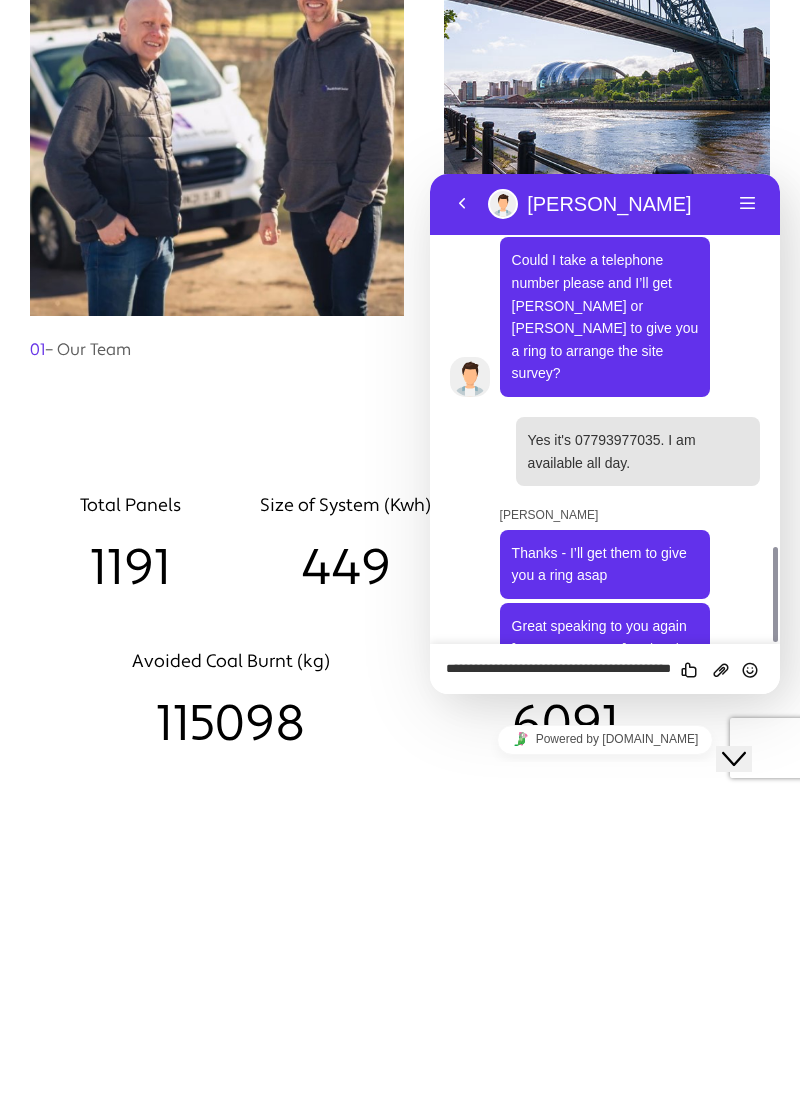 scroll, scrollTop: 2625, scrollLeft: 0, axis: vertical 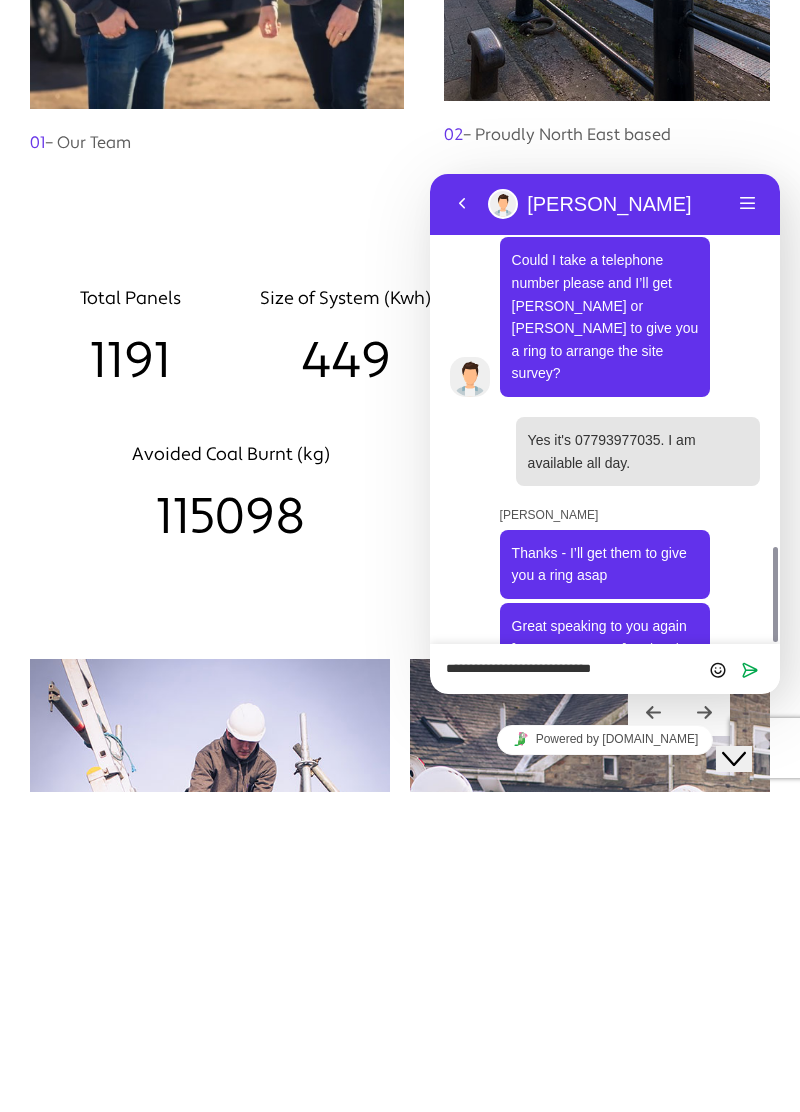 type on "**********" 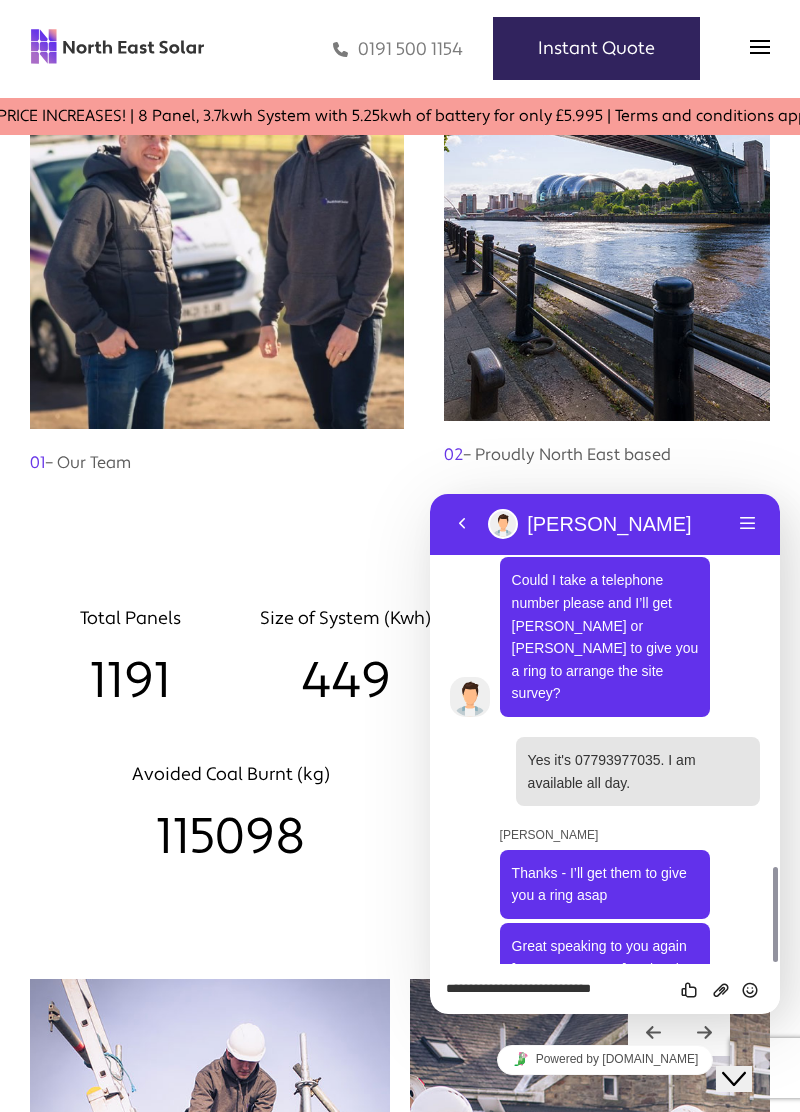 scroll, scrollTop: 1906, scrollLeft: 0, axis: vertical 